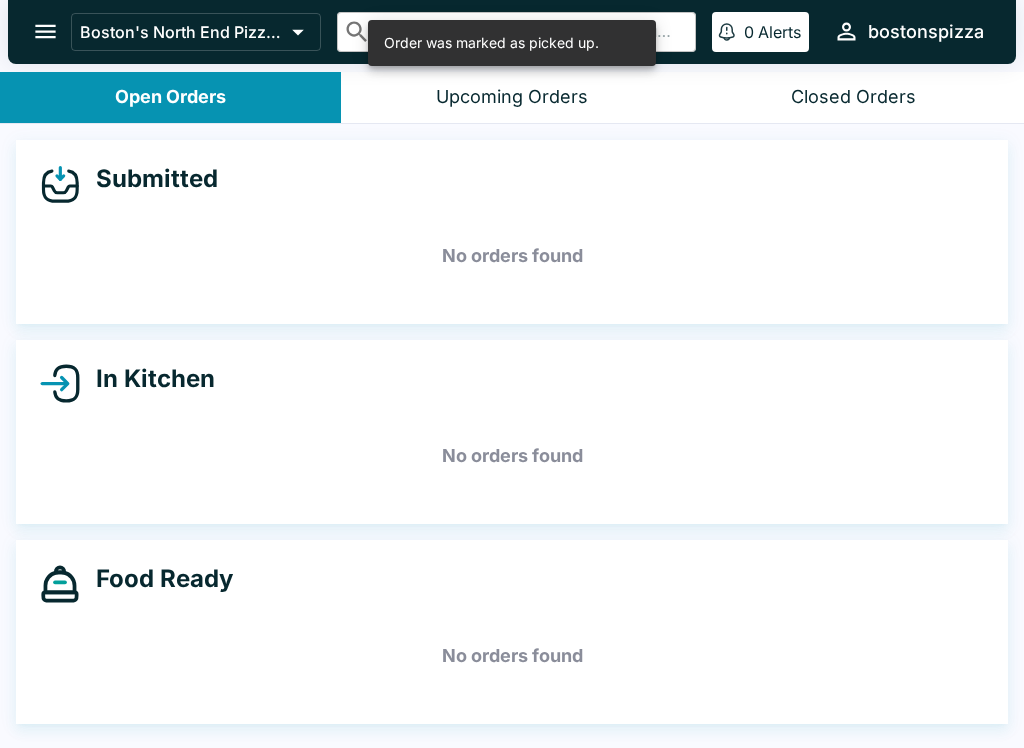 scroll, scrollTop: 0, scrollLeft: 0, axis: both 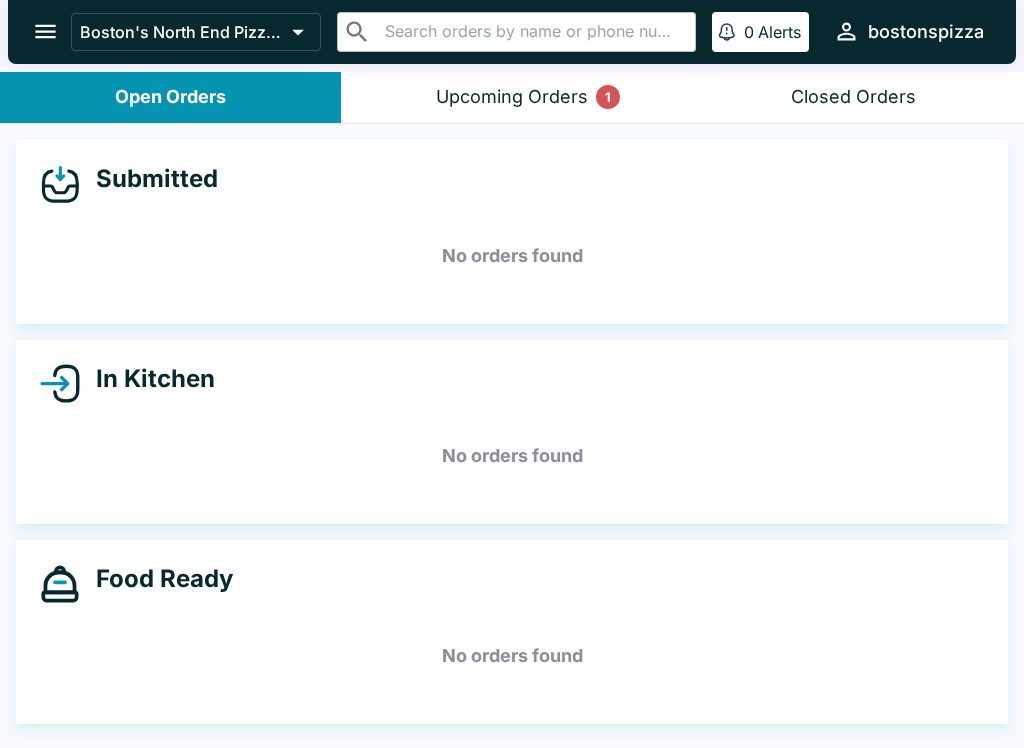 click on "Upcoming Orders 1" at bounding box center [512, 97] 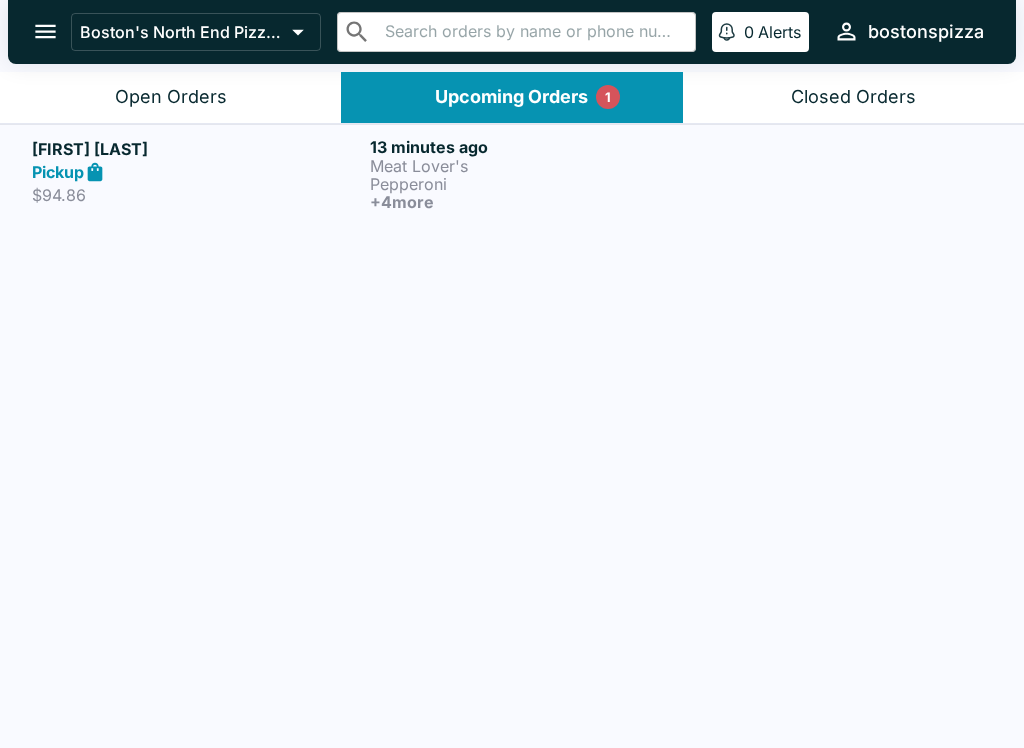 click on "Pickup" at bounding box center [197, 172] 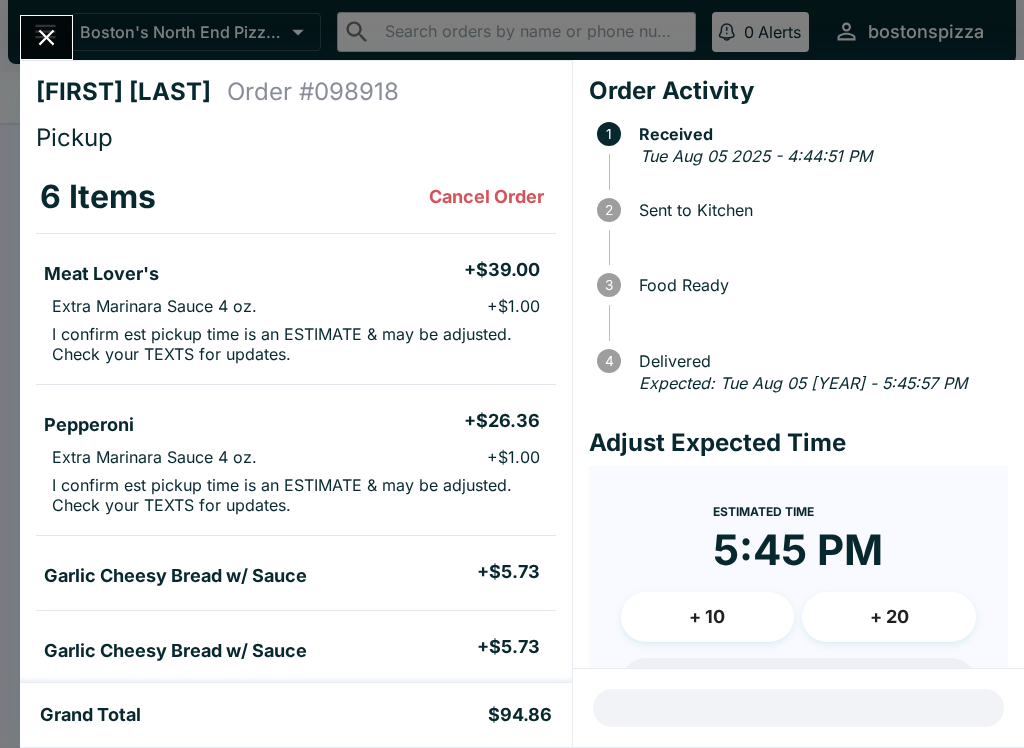 scroll, scrollTop: 0, scrollLeft: 0, axis: both 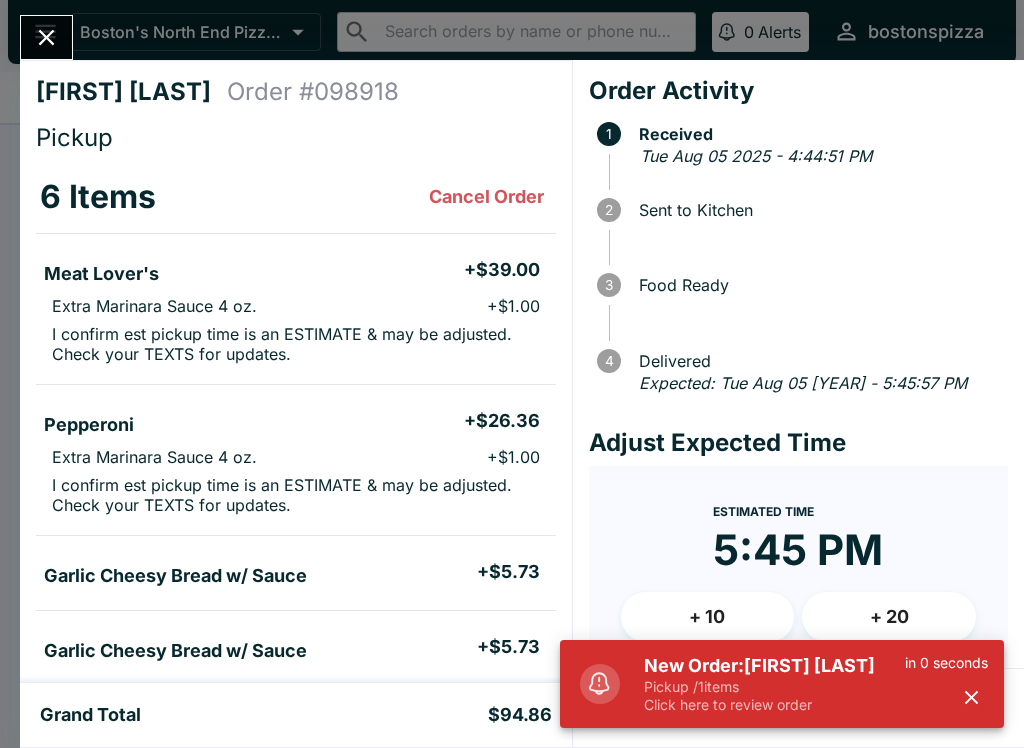 click on "New Order:  [FIRST] [LAST]" at bounding box center [774, 666] 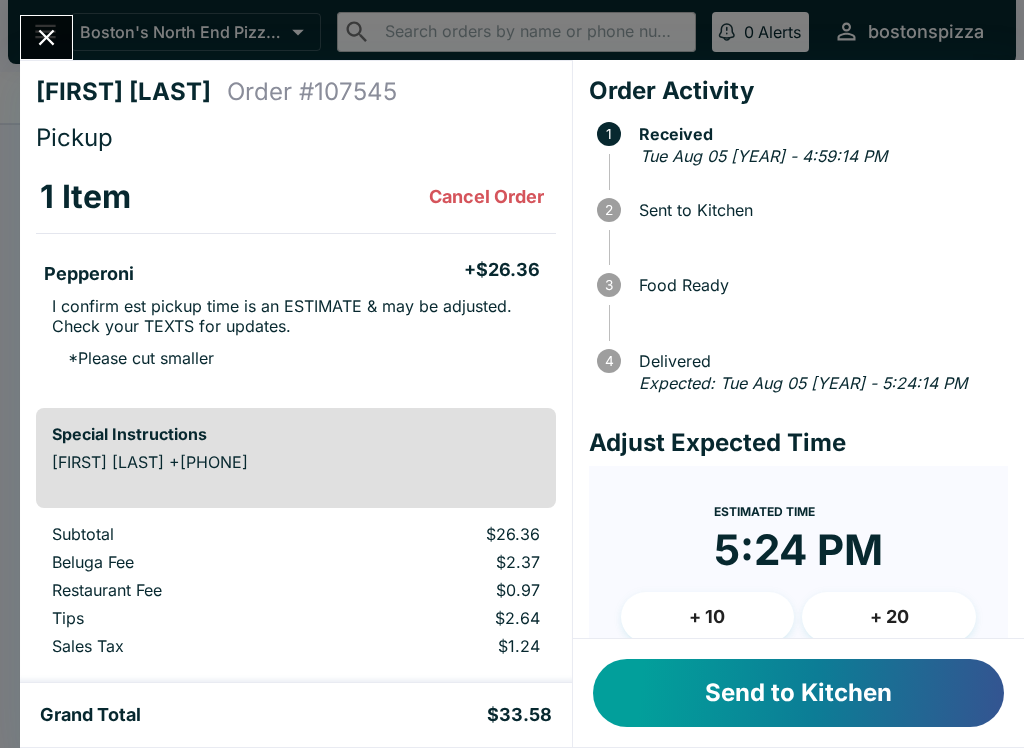 click on "+ 10" at bounding box center (708, 617) 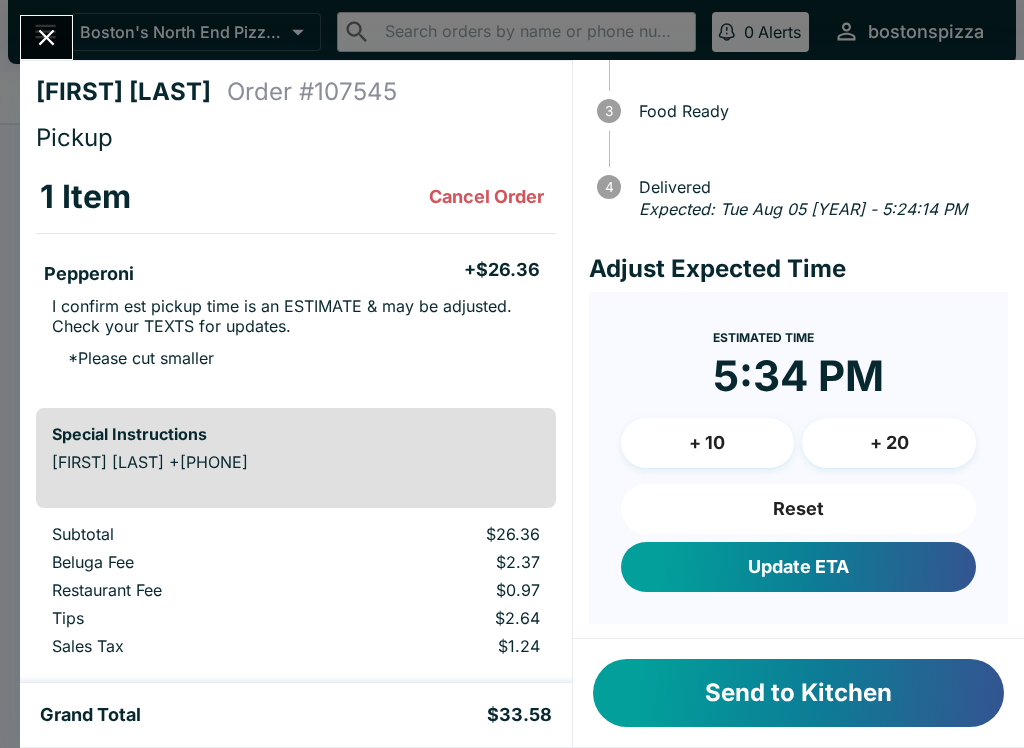 scroll, scrollTop: 173, scrollLeft: 0, axis: vertical 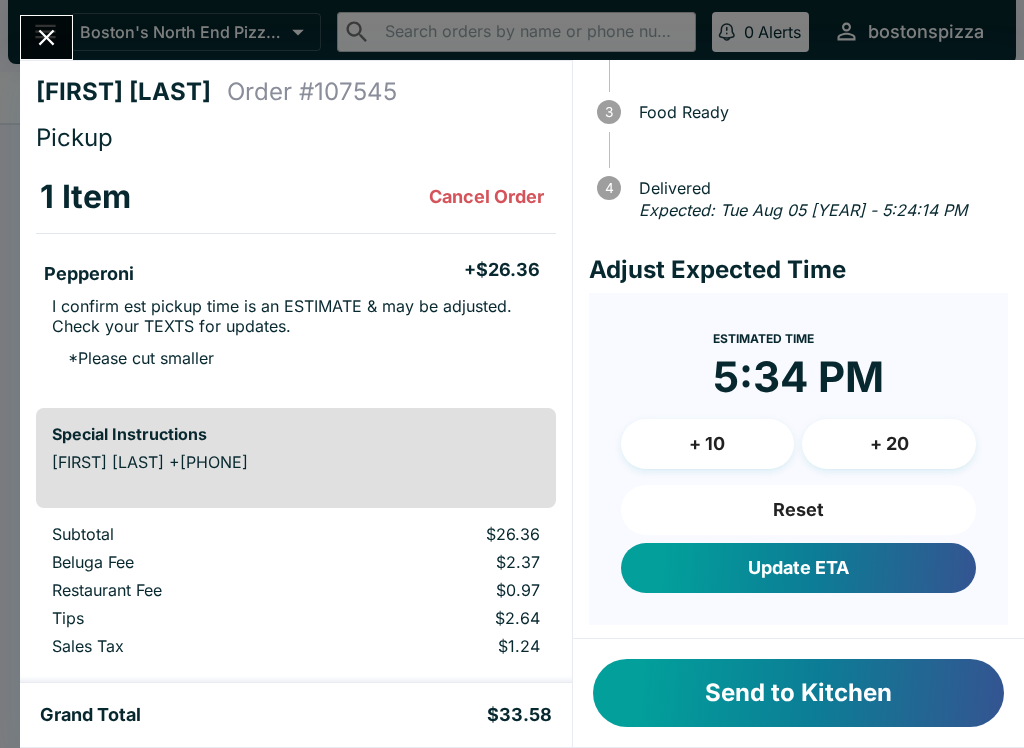 click on "Update ETA" at bounding box center [798, 568] 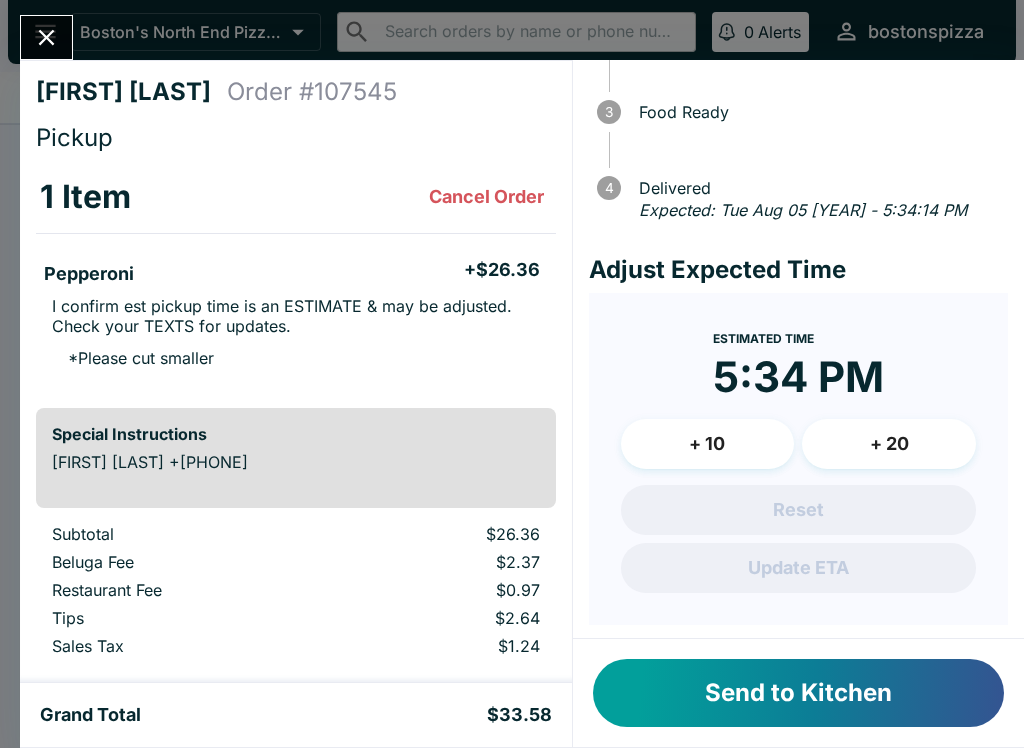 click on "Send to Kitchen" at bounding box center (798, 693) 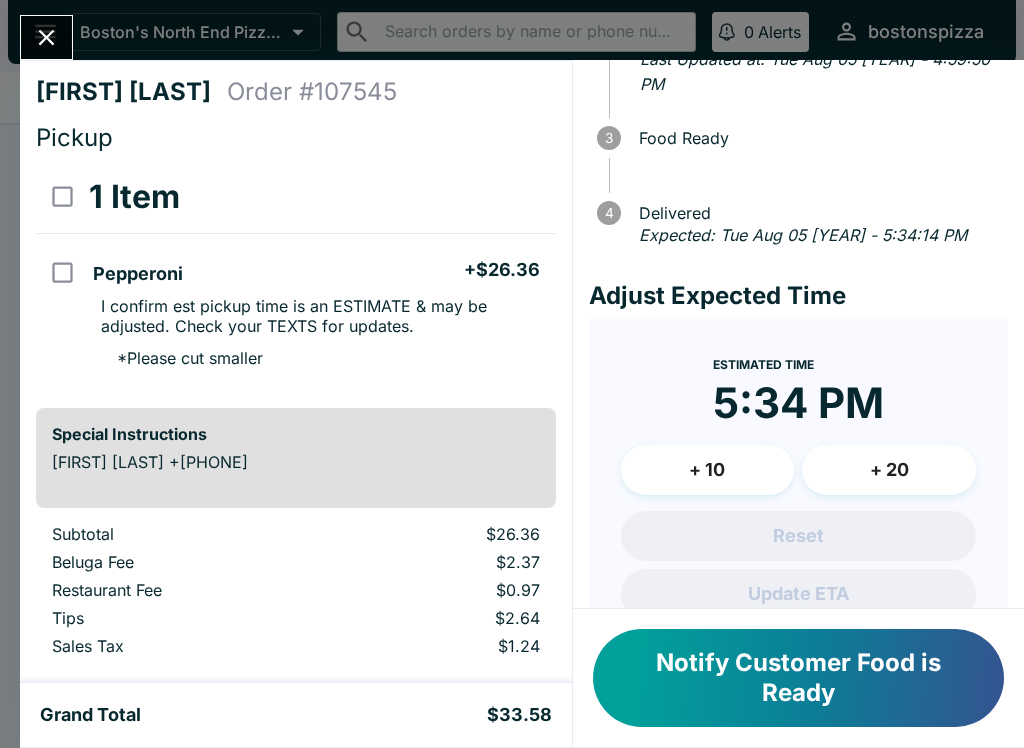 click at bounding box center [46, 37] 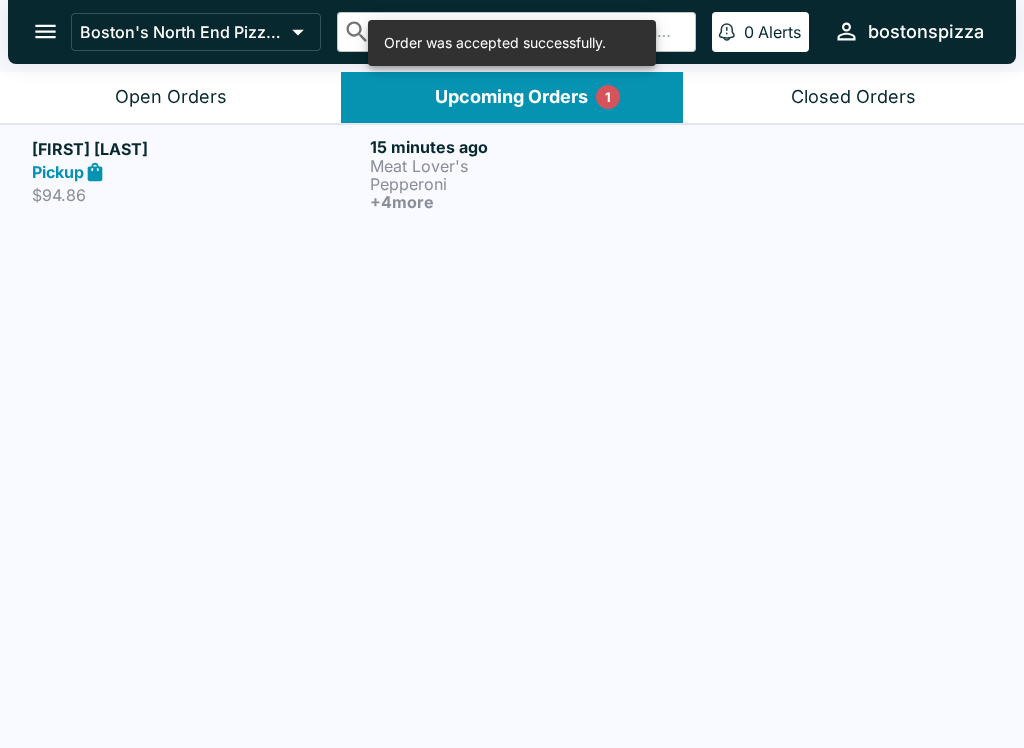 click on "Open Orders" at bounding box center [170, 97] 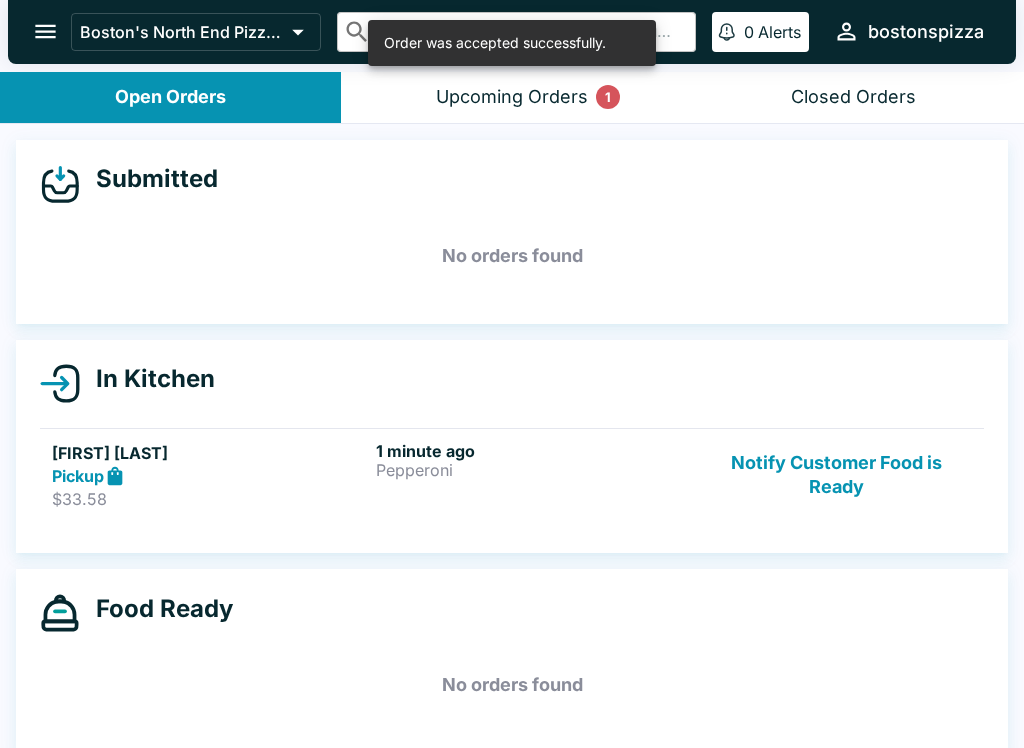 click on "Upcoming Orders 1" at bounding box center [512, 97] 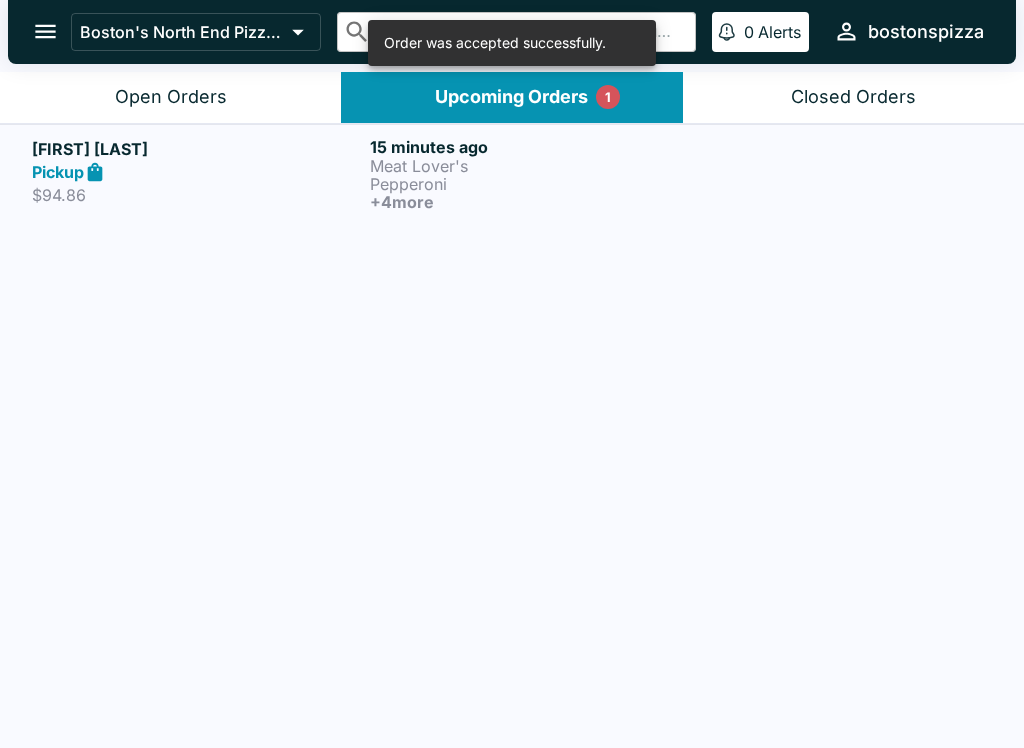 click on "Open Orders" at bounding box center (170, 97) 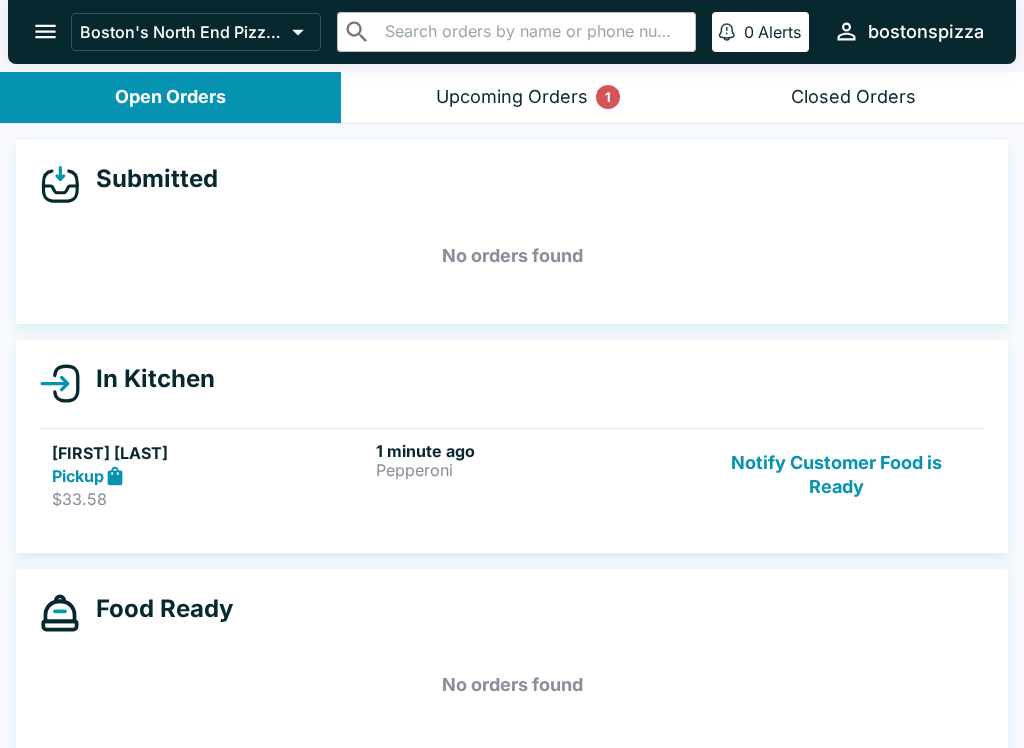 click on "1 minute ago" at bounding box center [534, 451] 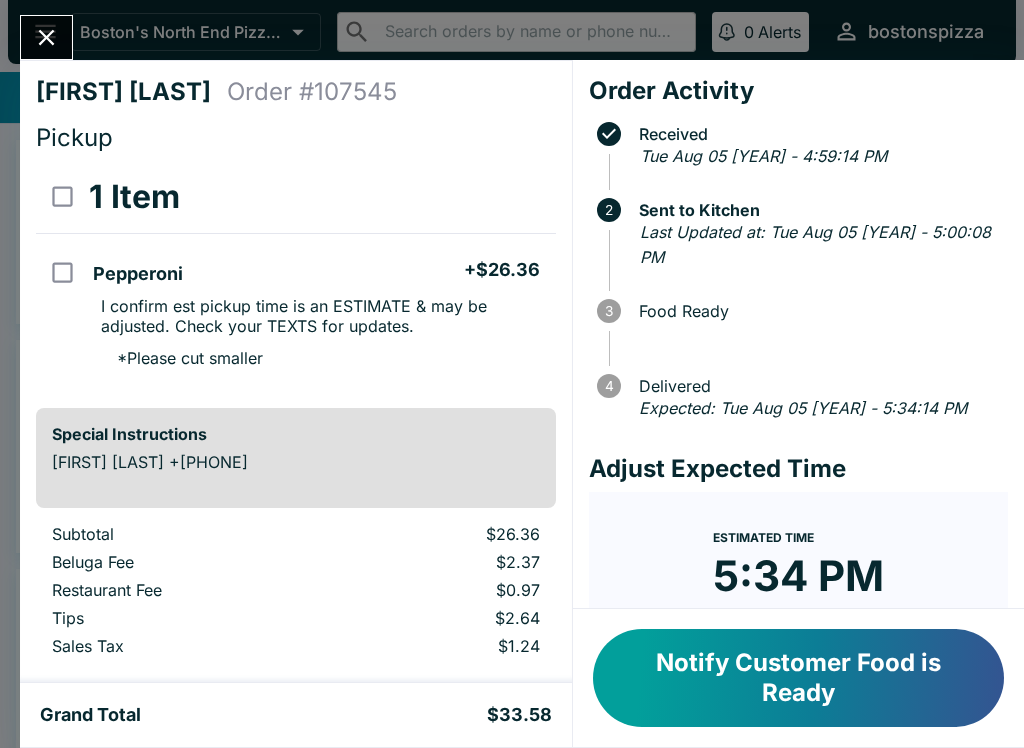 click at bounding box center (46, 37) 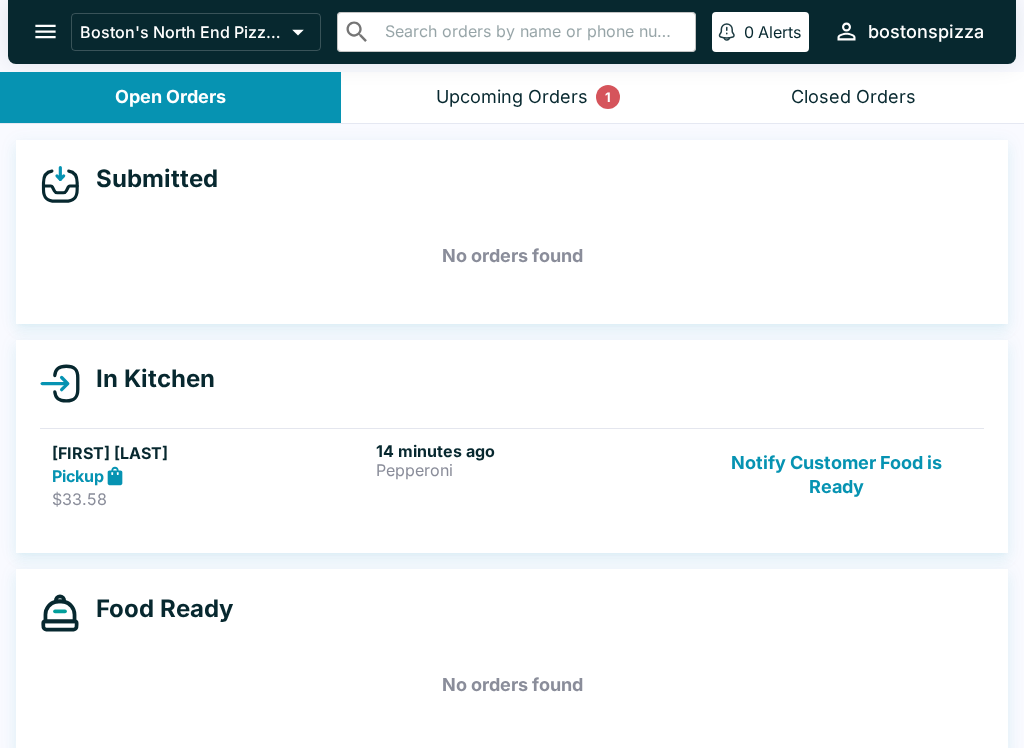 click on "[FIRST] [LAST] Pickup $33.58 14 minutes ago Pepperoni Notify Customer Food is Ready" at bounding box center (512, 475) 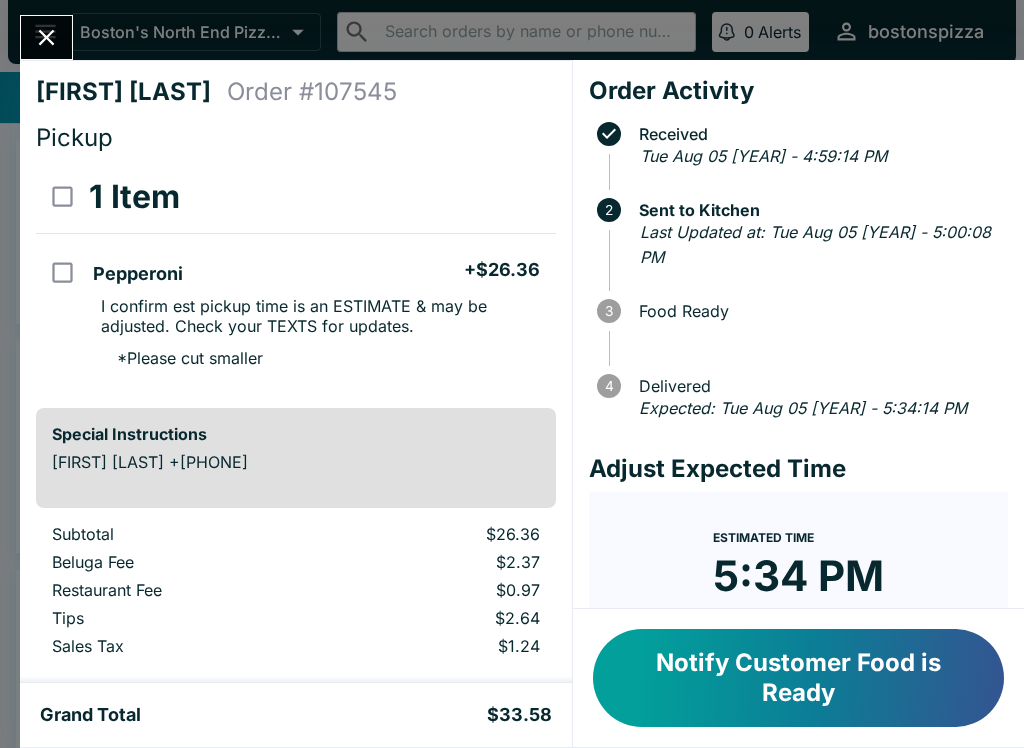click on "Notify Customer Food is Ready" at bounding box center [798, 678] 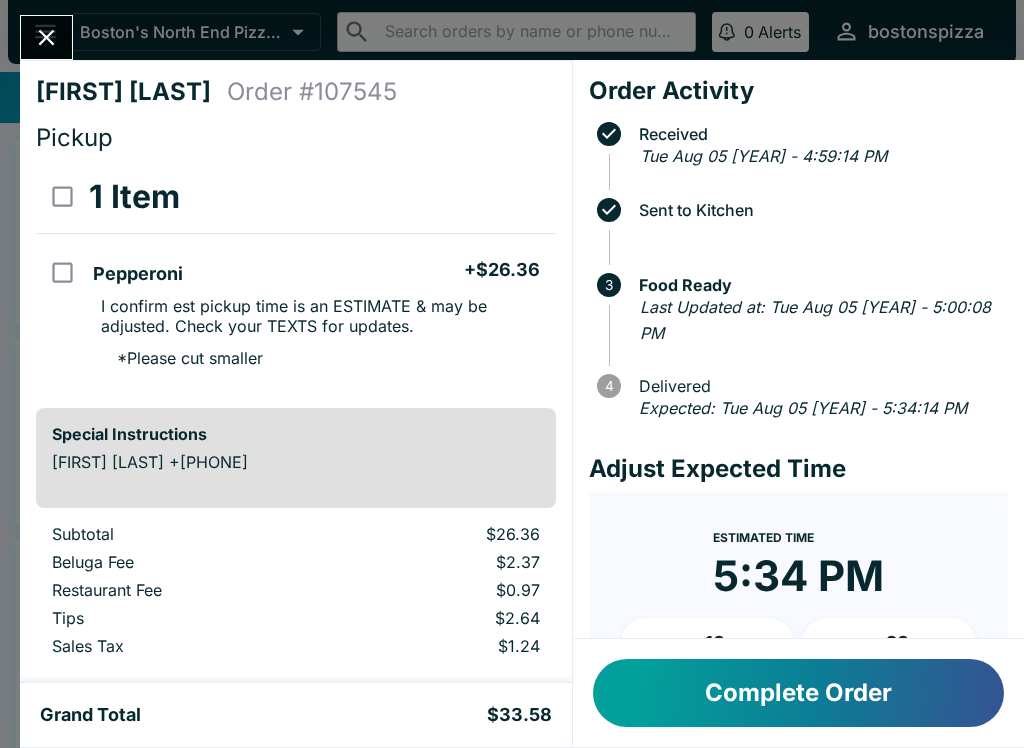 click on "Complete Order" at bounding box center [798, 693] 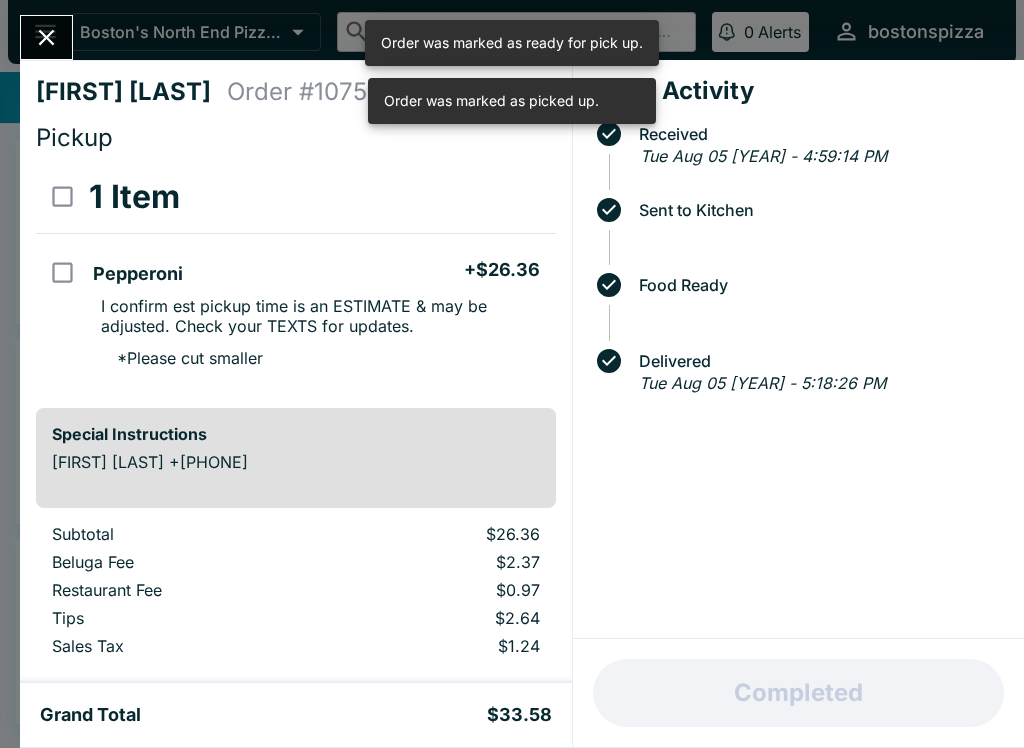click 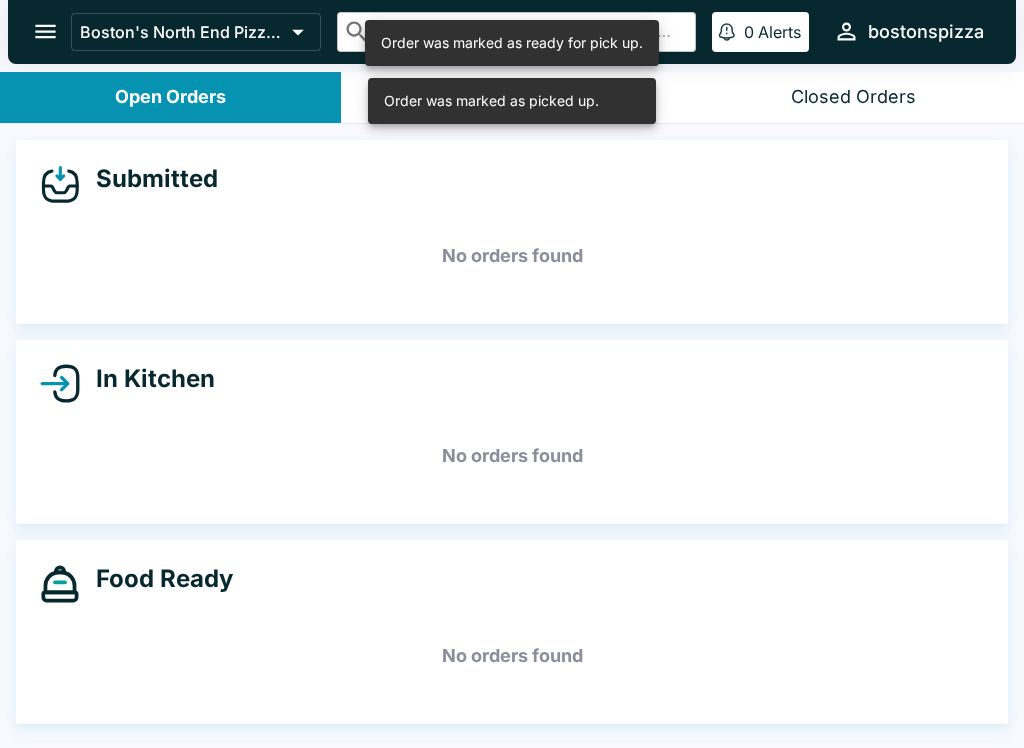 click on "Order was marked as picked up." at bounding box center (512, 43) 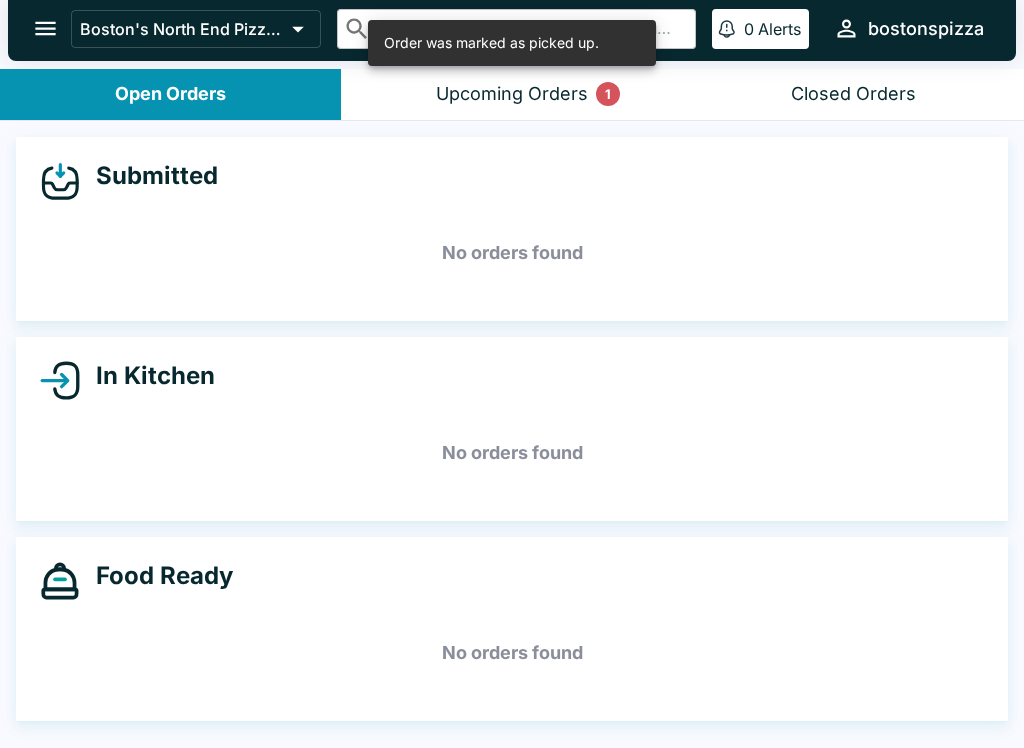 click on "Order was marked as picked up." at bounding box center (512, 43) 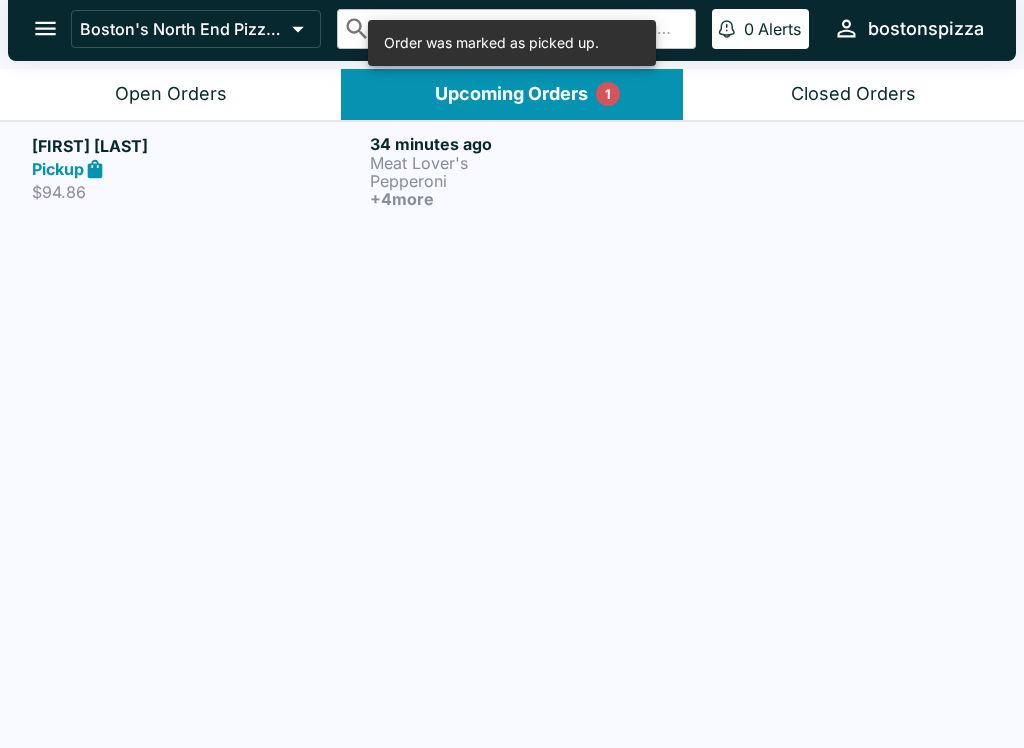 click on "Open Orders" at bounding box center [170, 94] 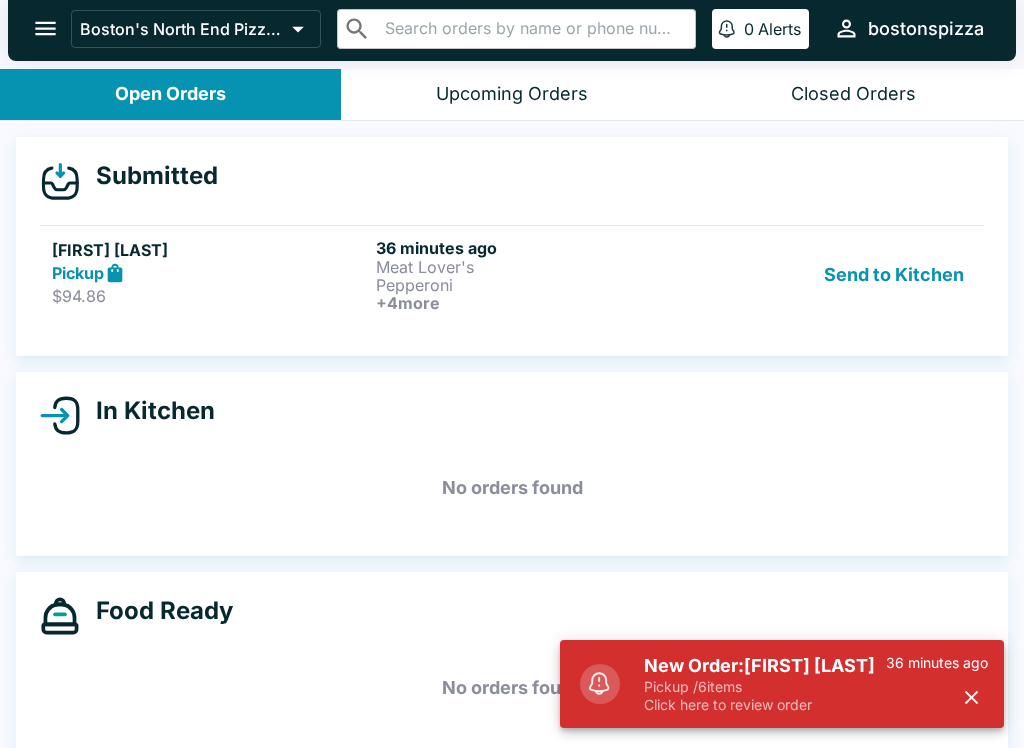 click on "Pickup   /  6  items" at bounding box center (765, 687) 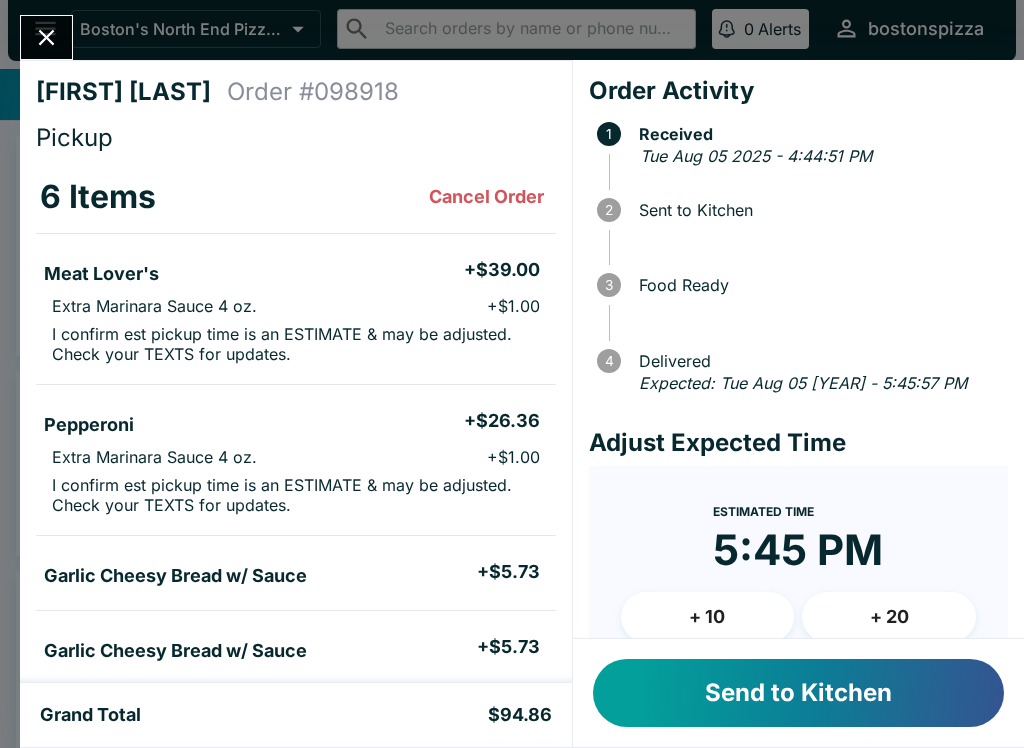 click on "Send to Kitchen" at bounding box center (798, 693) 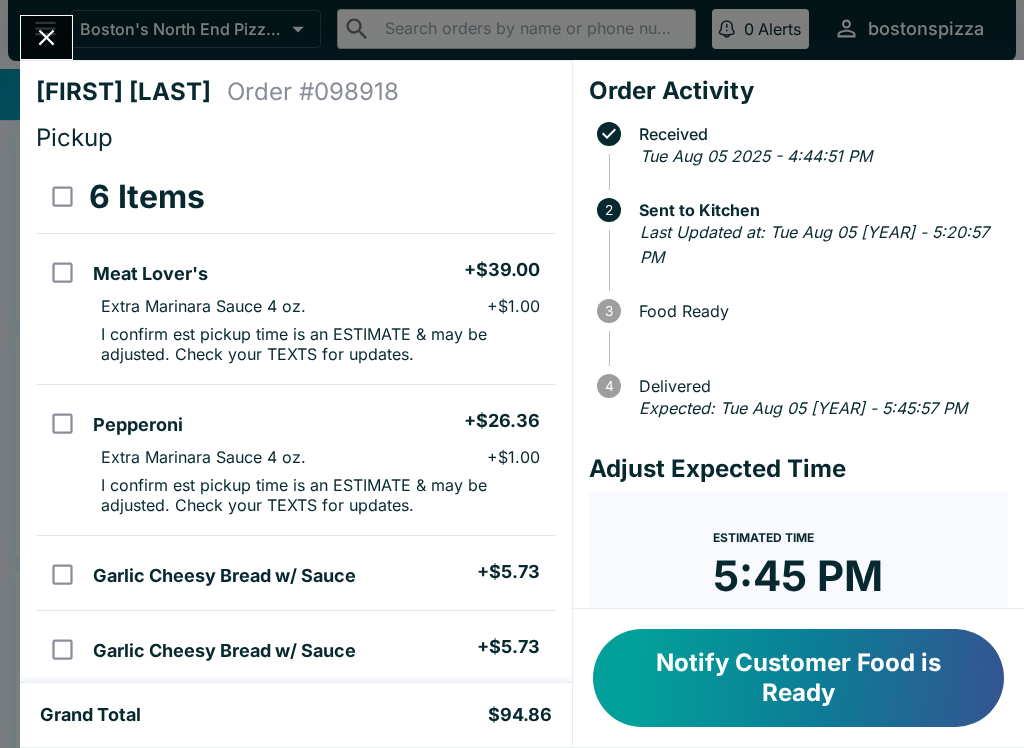 click on "[FIRST] [LAST] Order # 098918 Pickup 6 Items Meat Lover's + $39.00 Extra Marinara Sauce 4 oz. + $1.00 I confirm est pickup time is an ESTIMATE & may be adjusted. Check your TEXTS for updates. Pepperoni + $26.36 Extra Marinara Sauce 4 oz. + $1.00 I confirm est pickup time is an ESTIMATE & may be adjusted. Check your TEXTS for updates. Garlic Cheesy Bread w/ Sauce + $5.73 Garlic Cheesy Bread w/ Sauce + $5.73 Side of Marinara Sauce 4oz. + $1.00 Side of Marinara Sauce 4oz. + $1.00 Special Instructions [FIRST] [LAST] +[PHONE] Subtotal $80.82 Beluga Fee $7.27 Restaurant Fee $2.96 Sales Tax $3.81 Preview Receipt Print Receipt" at bounding box center (296, 371) 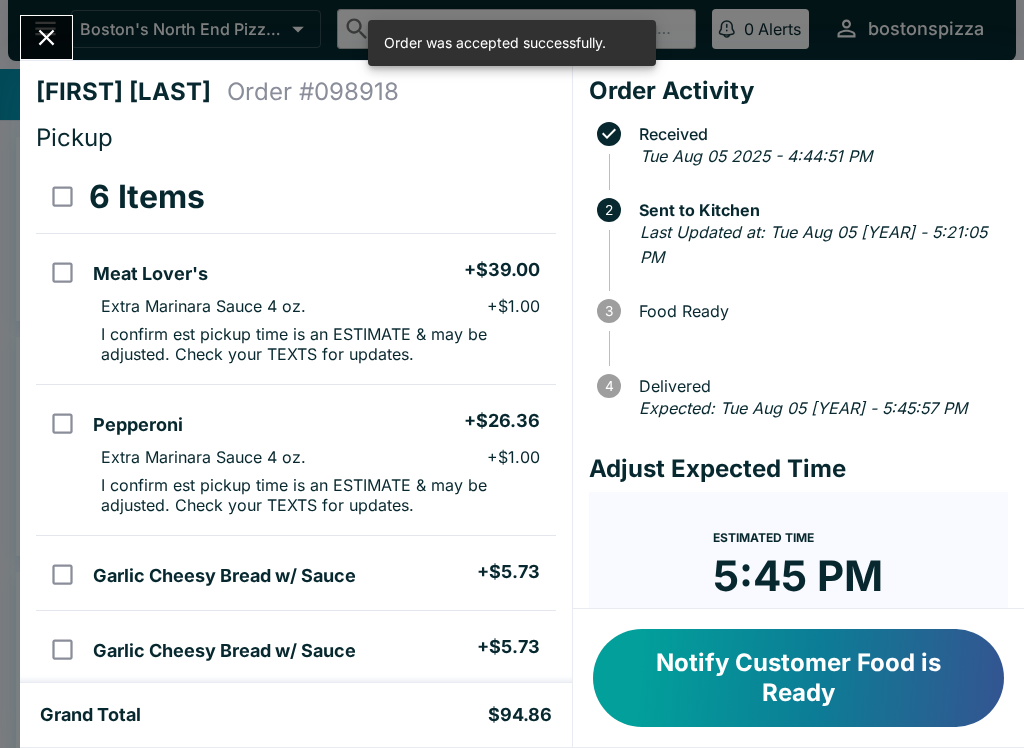 click at bounding box center (46, 37) 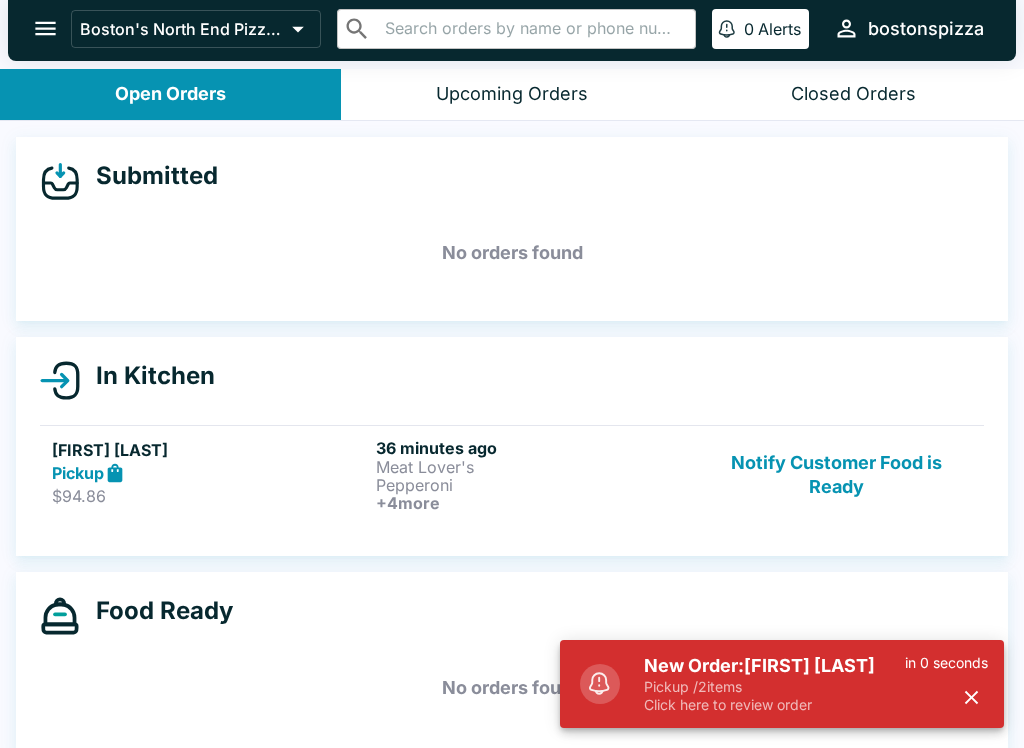 click on "Click here to review order" at bounding box center [774, 705] 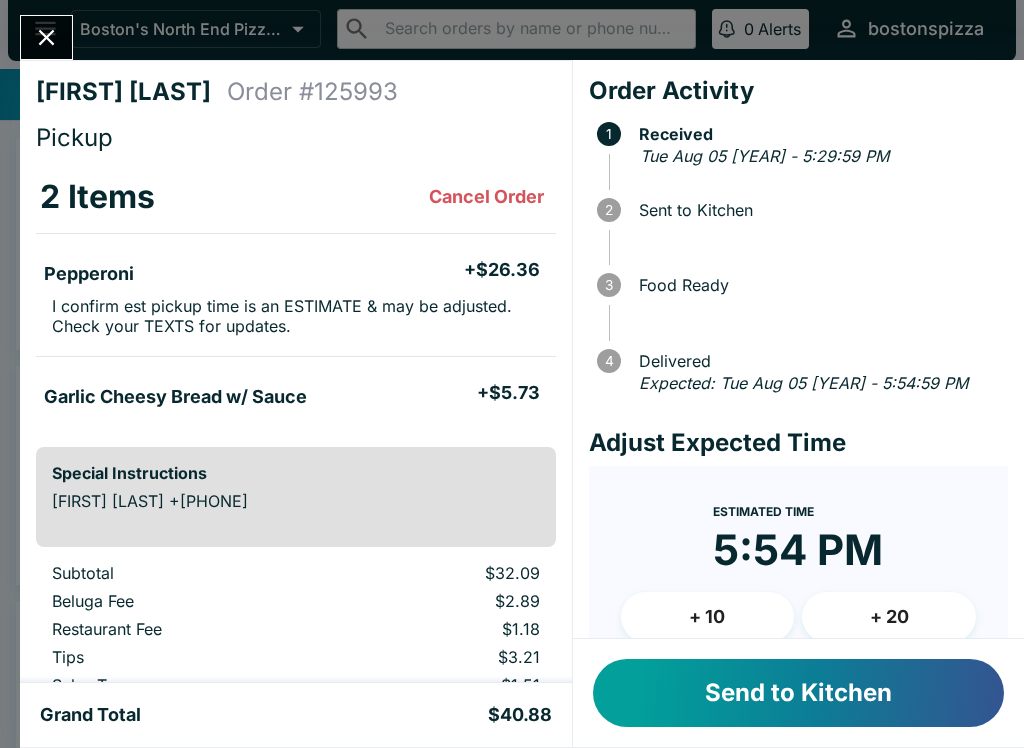click on "Send to Kitchen" at bounding box center (798, 693) 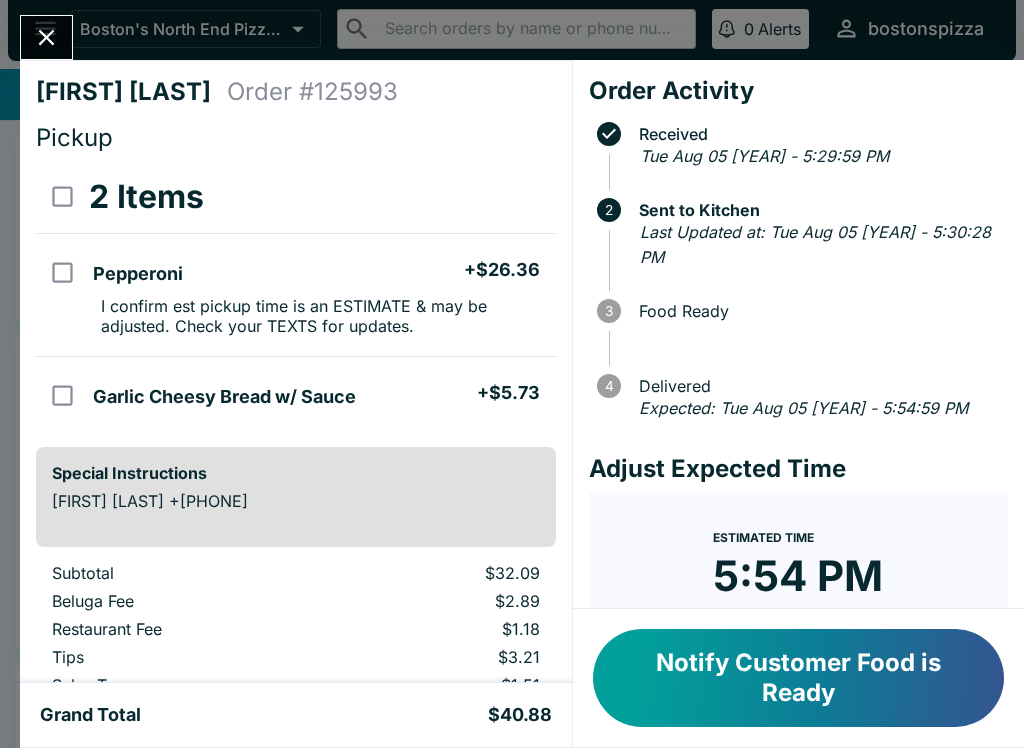 click 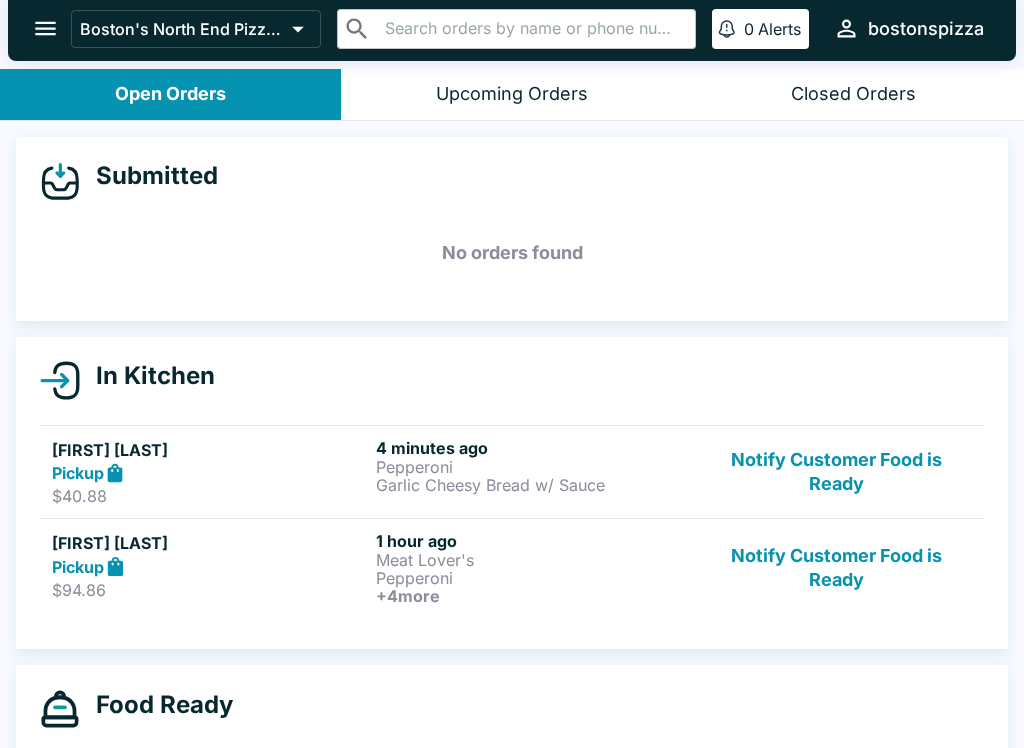 click on "Notify Customer Food is Ready" at bounding box center [836, 568] 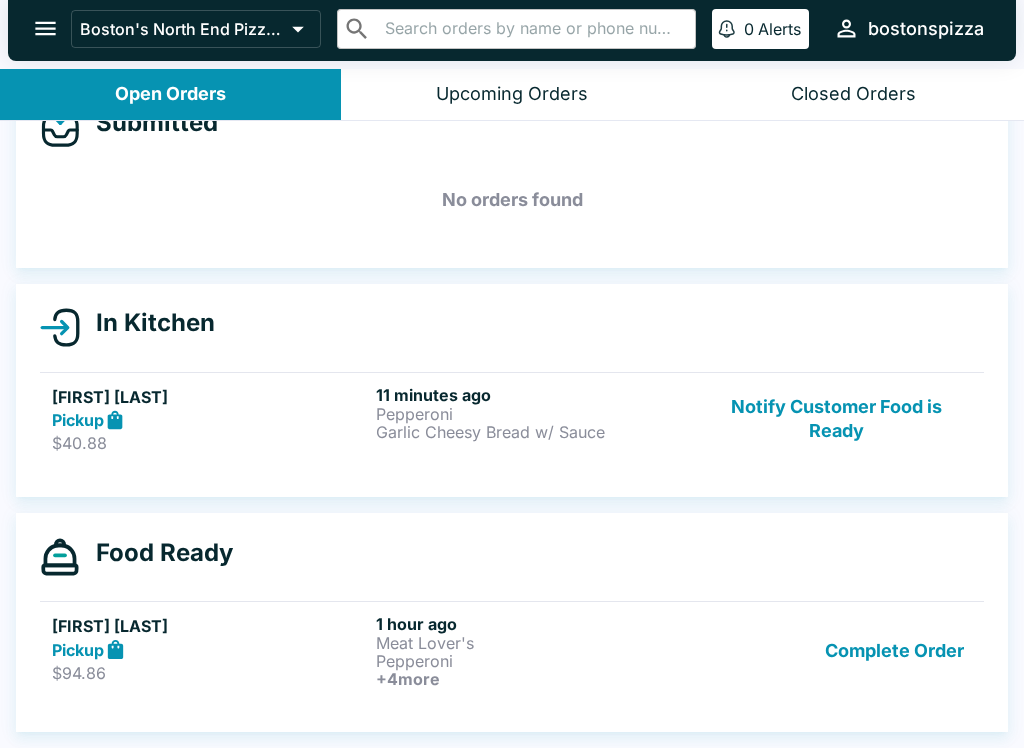 scroll, scrollTop: 53, scrollLeft: 0, axis: vertical 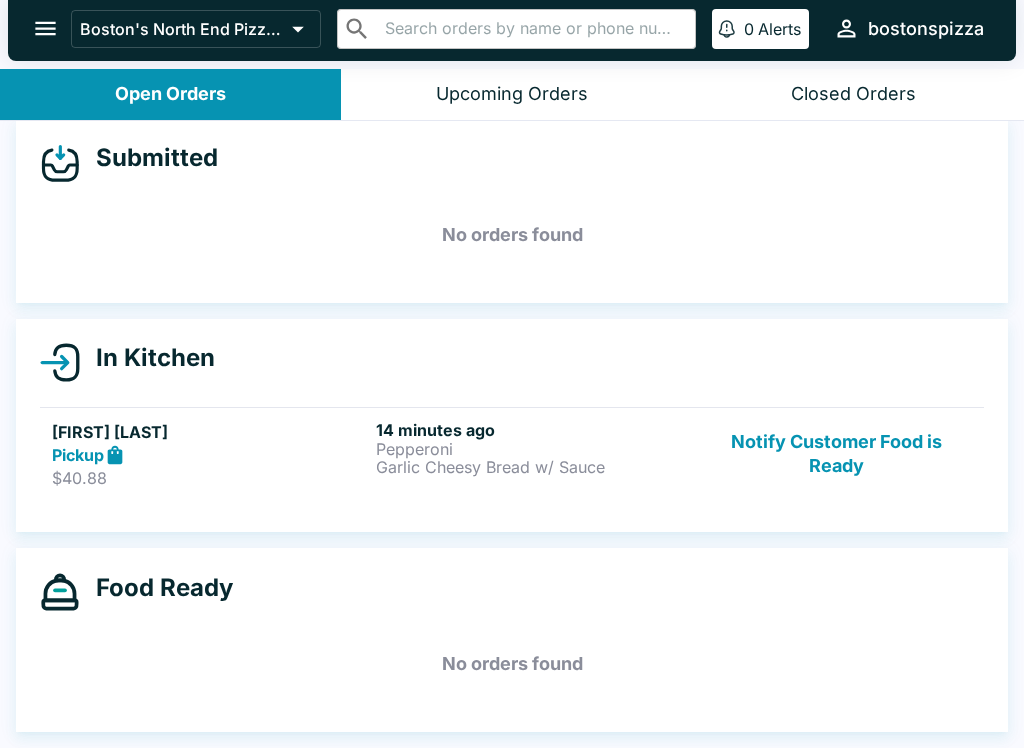 click on "[FIRST] [LAST] Pickup $40.88 14 minutes ago Pepperoni Garlic Cheesy Bread w/ Sauce Notify Customer Food is Ready" at bounding box center [512, 454] 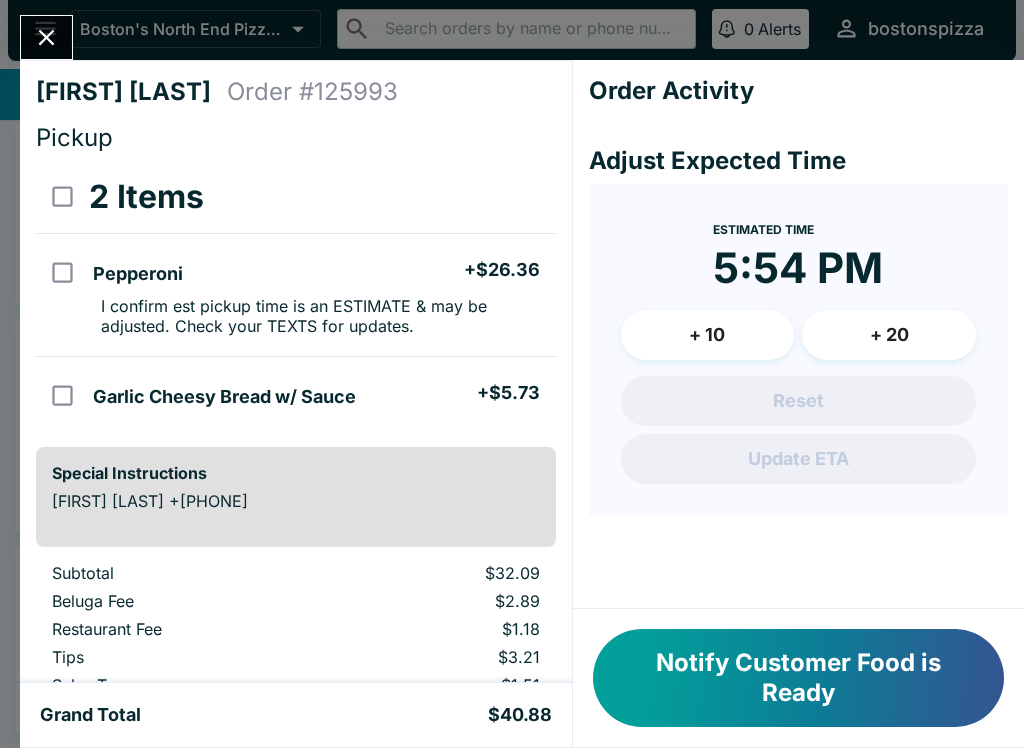 scroll, scrollTop: 0, scrollLeft: 0, axis: both 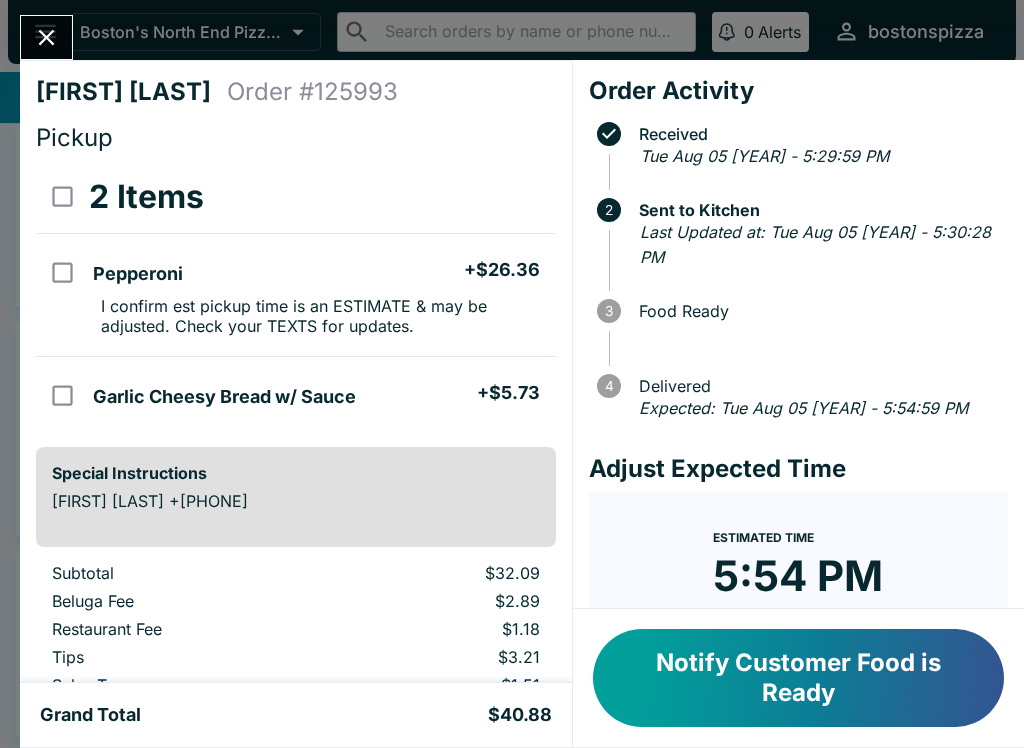 click on "Notify Customer Food is Ready" at bounding box center [798, 678] 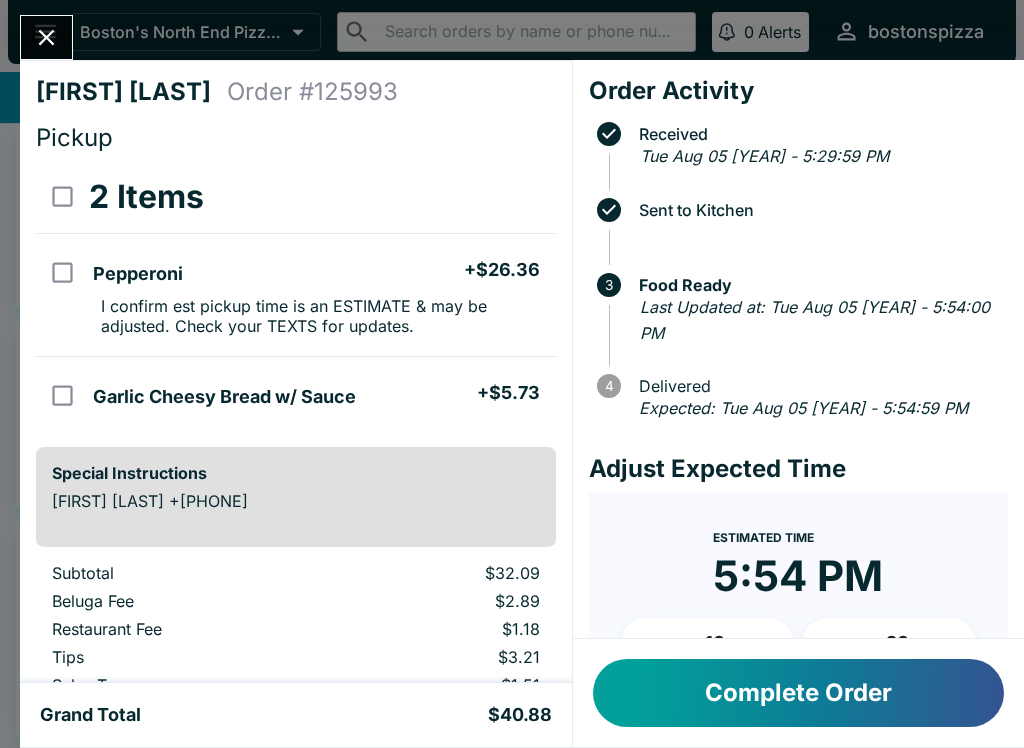 click at bounding box center [46, 37] 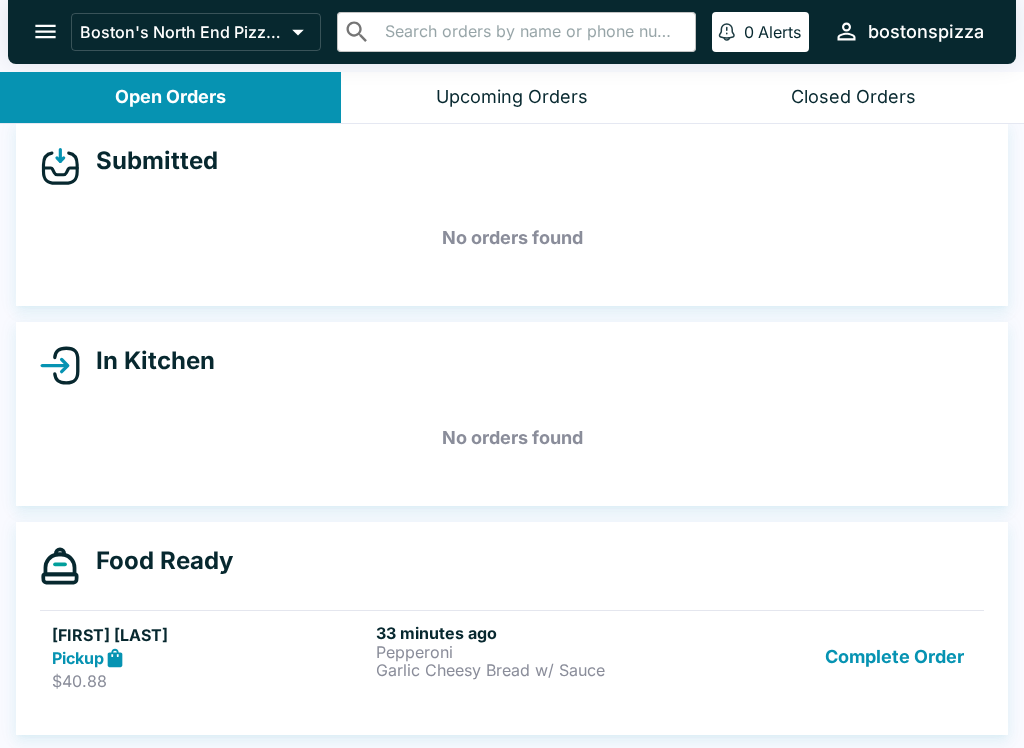 scroll, scrollTop: 3, scrollLeft: 0, axis: vertical 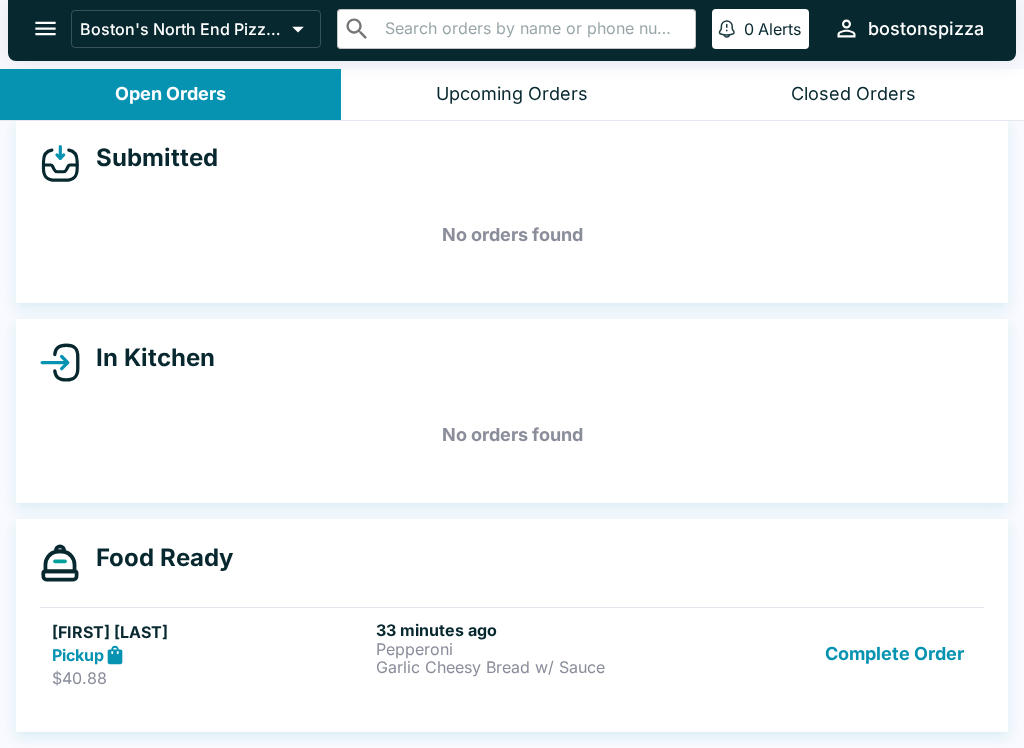 click on "Complete Order" at bounding box center [894, 654] 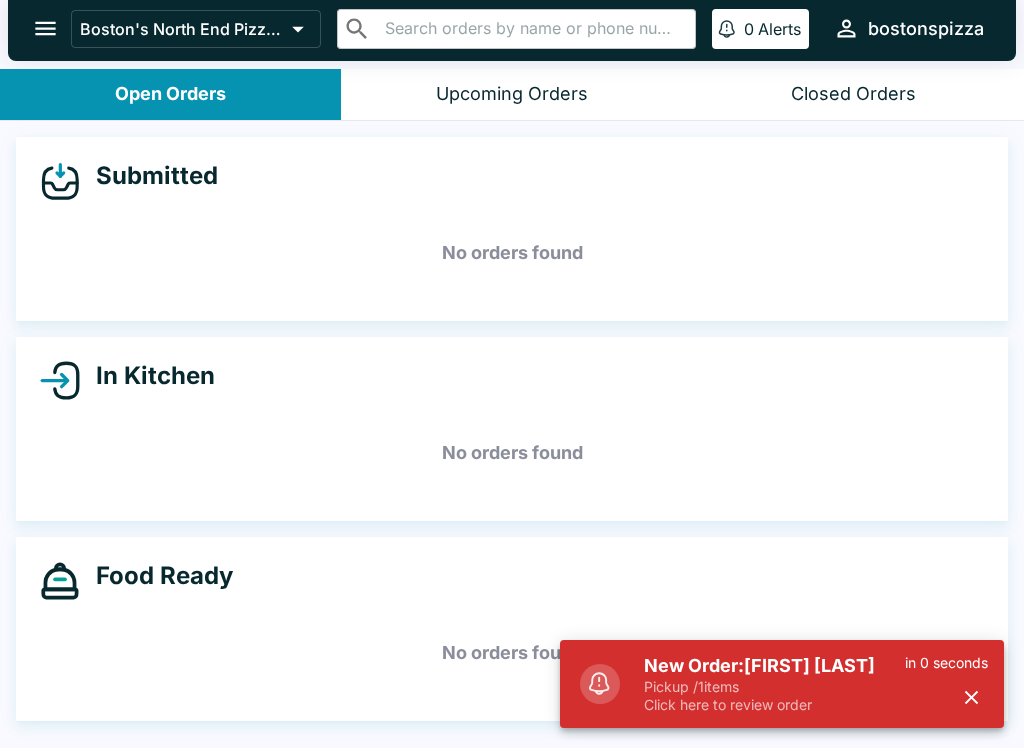 scroll, scrollTop: 18, scrollLeft: 0, axis: vertical 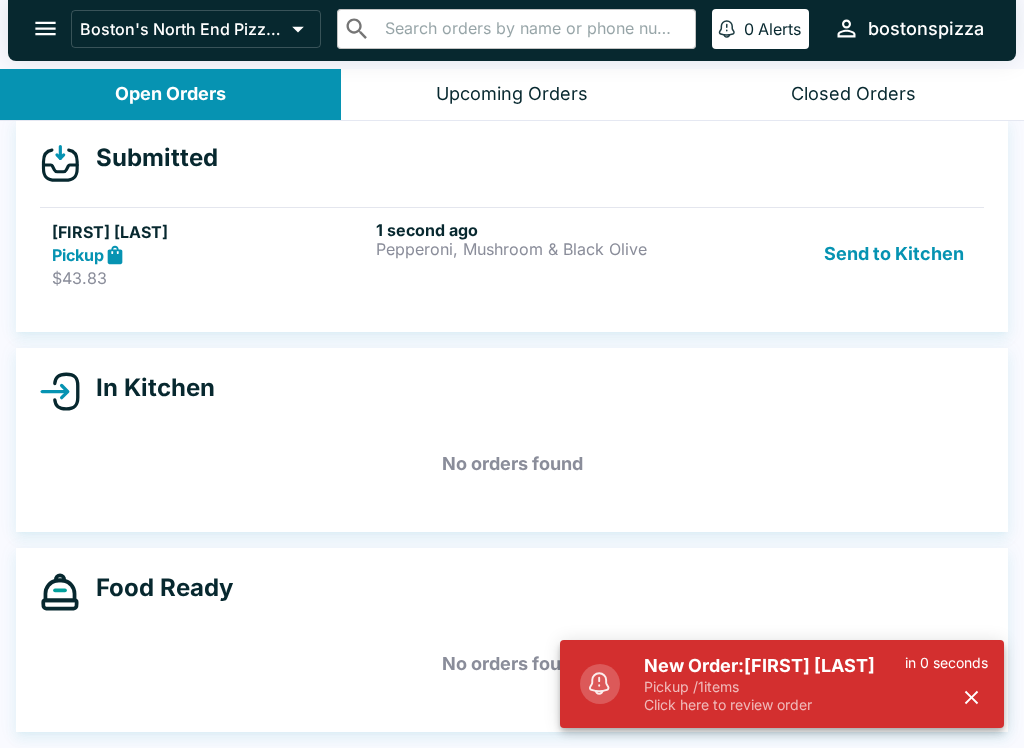 click on "New Order:  [FIRST] [LAST]" at bounding box center (774, 666) 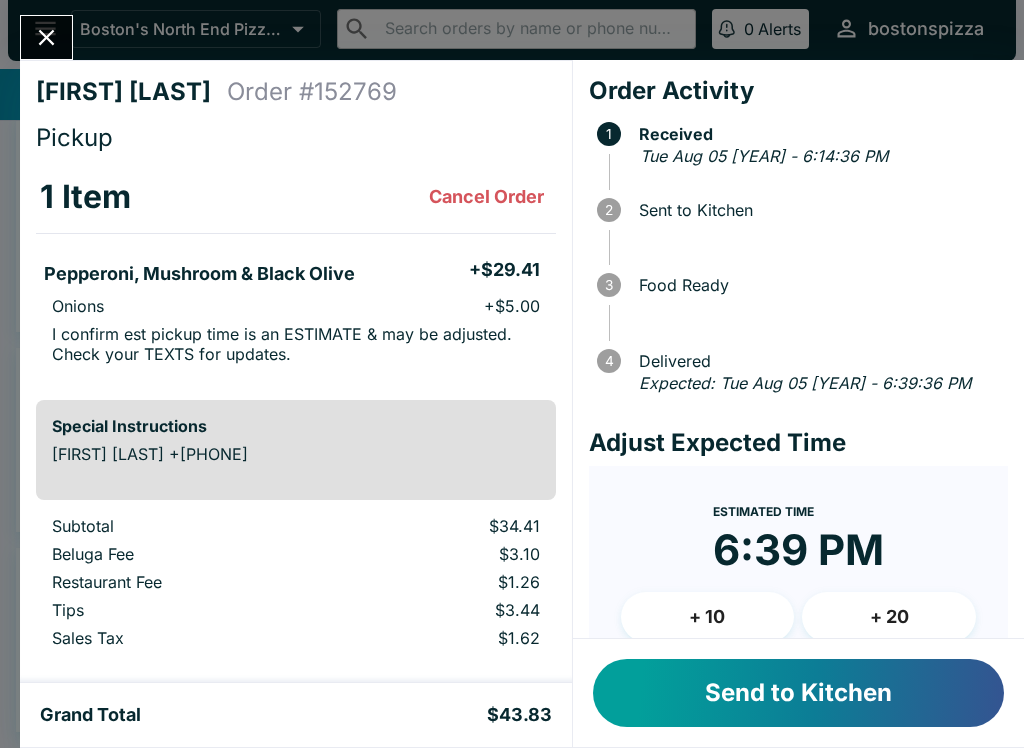 scroll, scrollTop: 42, scrollLeft: 0, axis: vertical 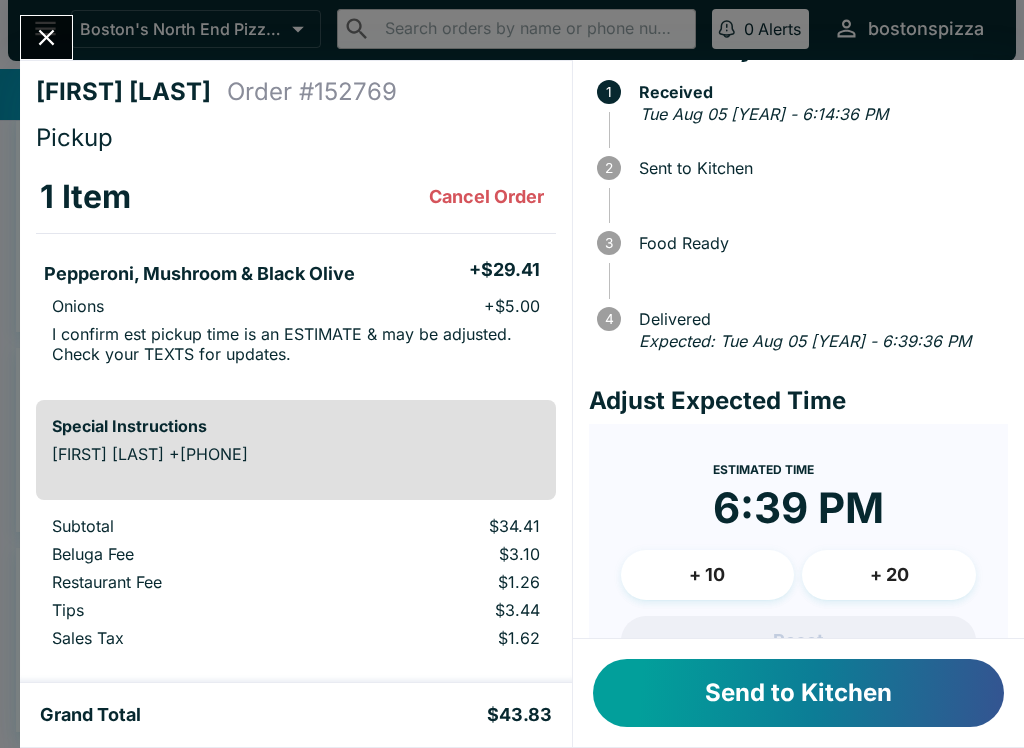 click on "+ 10" at bounding box center (708, 575) 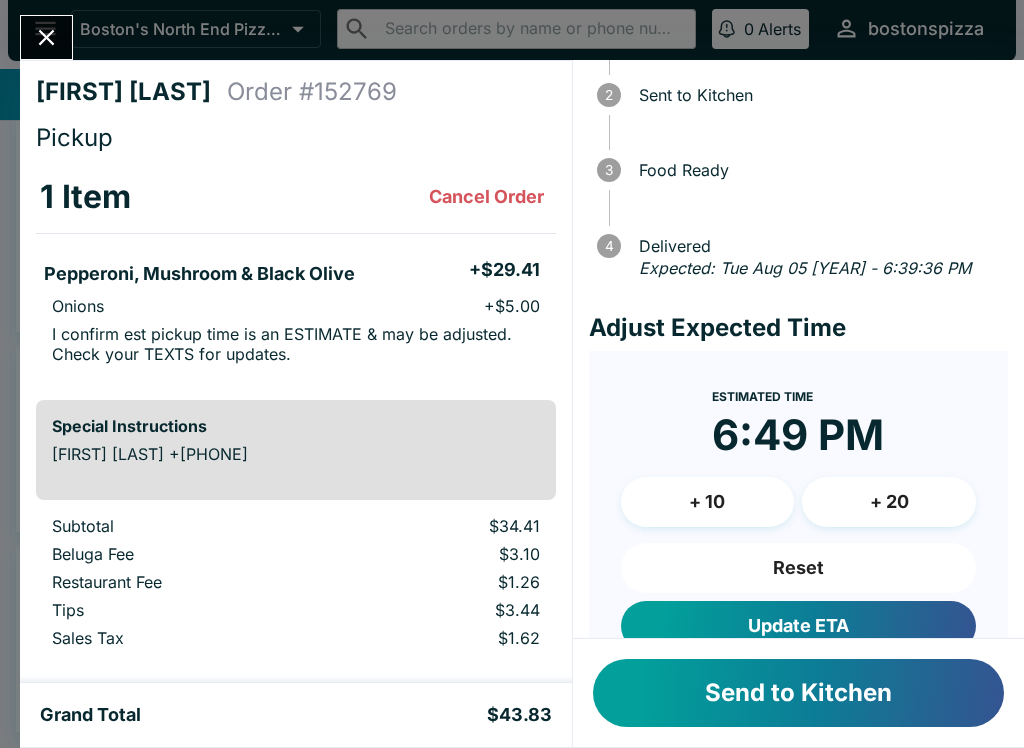 scroll, scrollTop: 166, scrollLeft: 0, axis: vertical 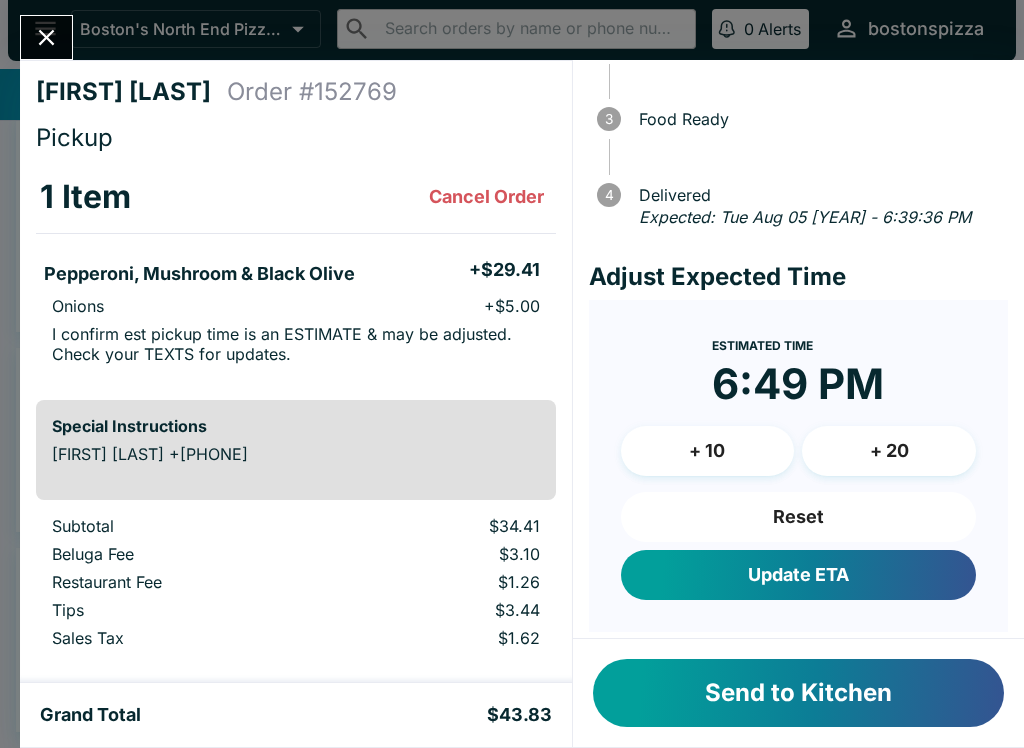 click on "Update ETA" at bounding box center [798, 575] 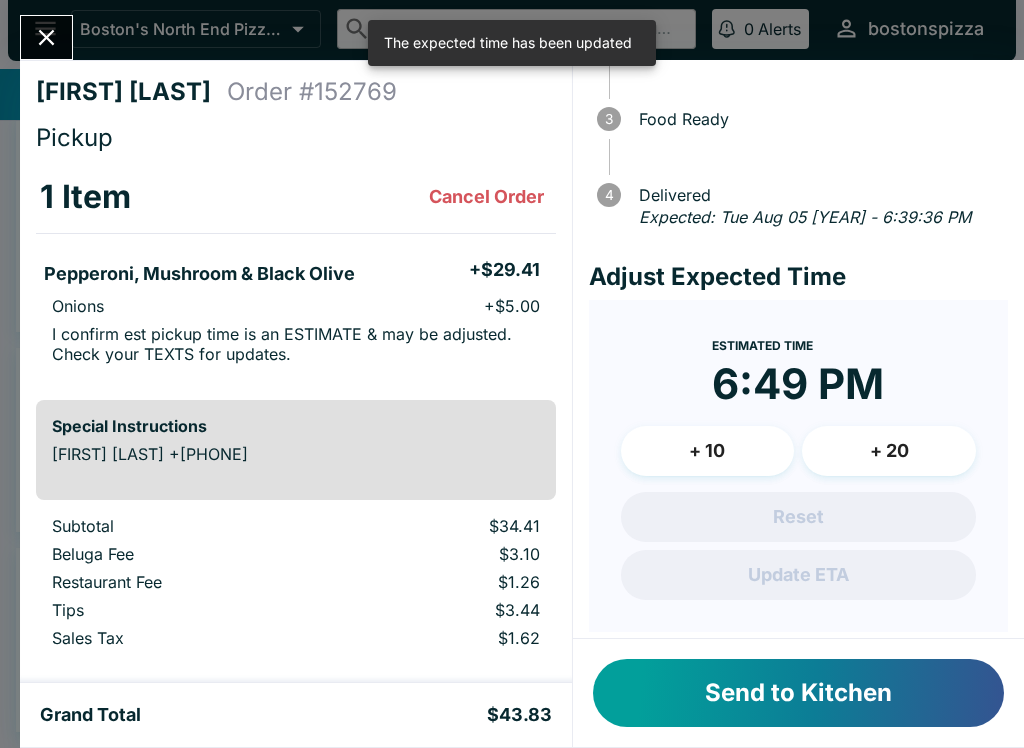 click on "Send to Kitchen" at bounding box center [798, 693] 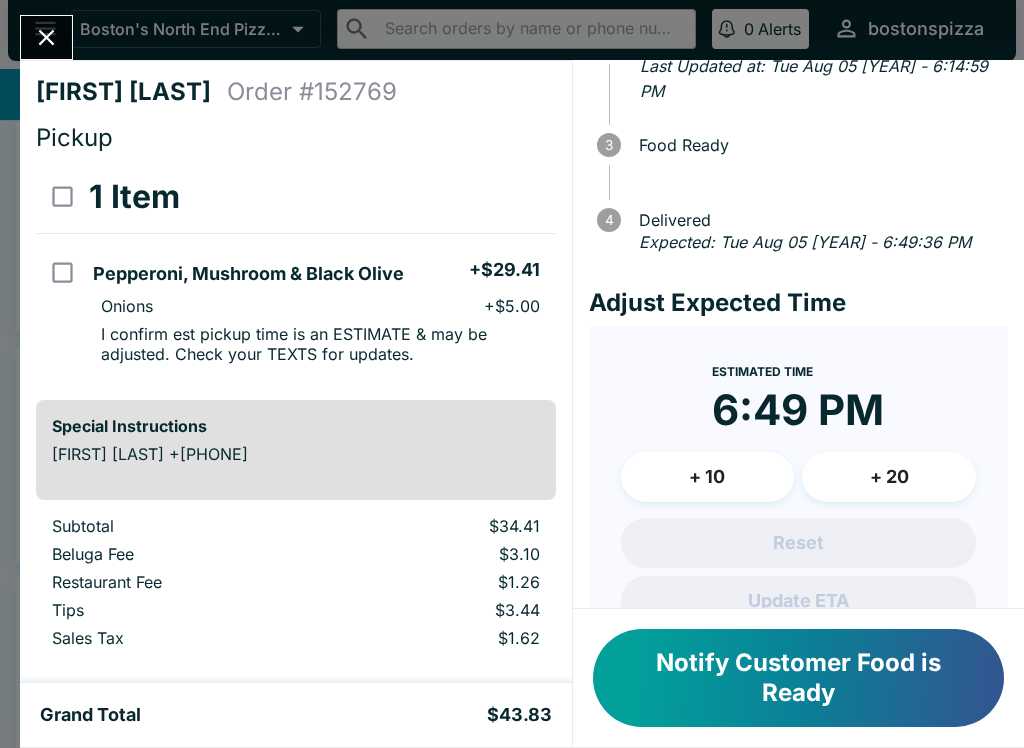 click on "[FIRST] [LAST] Order # 152769 Pickup 1 Item Pepperoni, Mushroom & Black Olive + $29.41 Onions + $5.00 I confirm est pickup time is an ESTIMATE & may be adjusted. Check your TEXTS for updates. Special Instructions [FIRST] [LAST] +[PHONE] Subtotal $34.41 Beluga Fee $3.10 Restaurant Fee $1.26 Tips $3.44 Sales Tax $1.62 Preview Receipt Print Receipt Grand Total $43.83 Order Activity Received Tue Aug 05 [YEAR] - 6:14:36 PM 2 Sent to Kitchen Last Updated at: Tue Aug 05 [YEAR] - 6:14:59 PM 3 Food Ready   4 Delivered Expected: Tue Aug 05 [YEAR] - 6:49:36 PM Adjust Expected Time Estimated Time 6:49 PM + 10 + 20 Reset Update ETA Notify Customer Food is Ready" at bounding box center (512, 374) 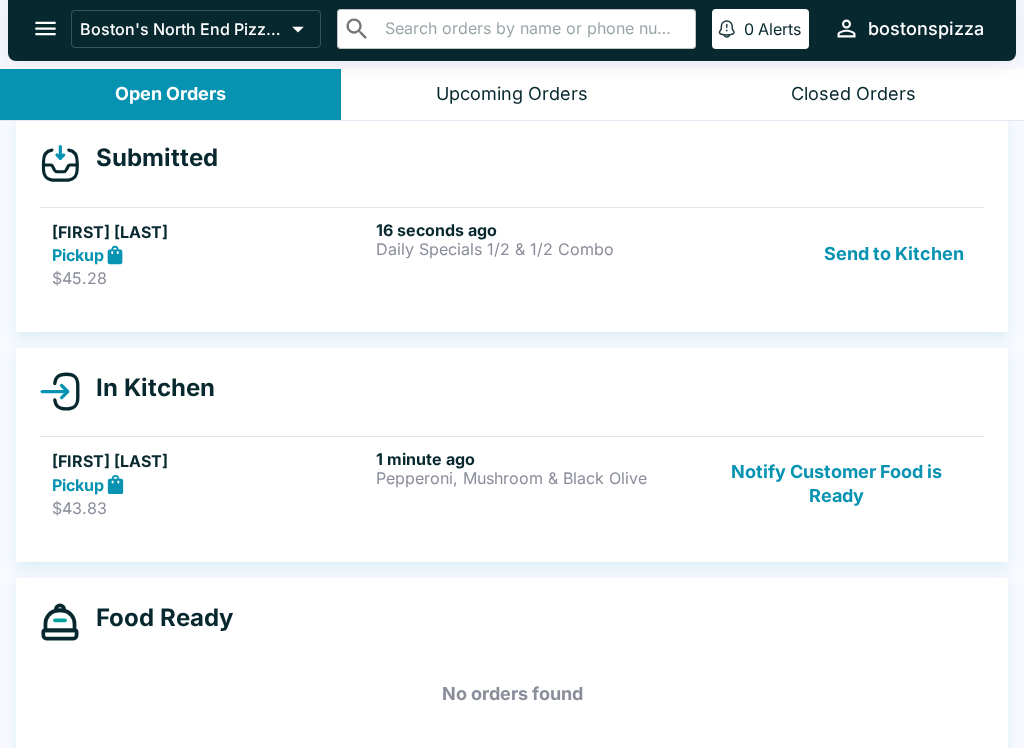 click on "Pickup" at bounding box center (210, 255) 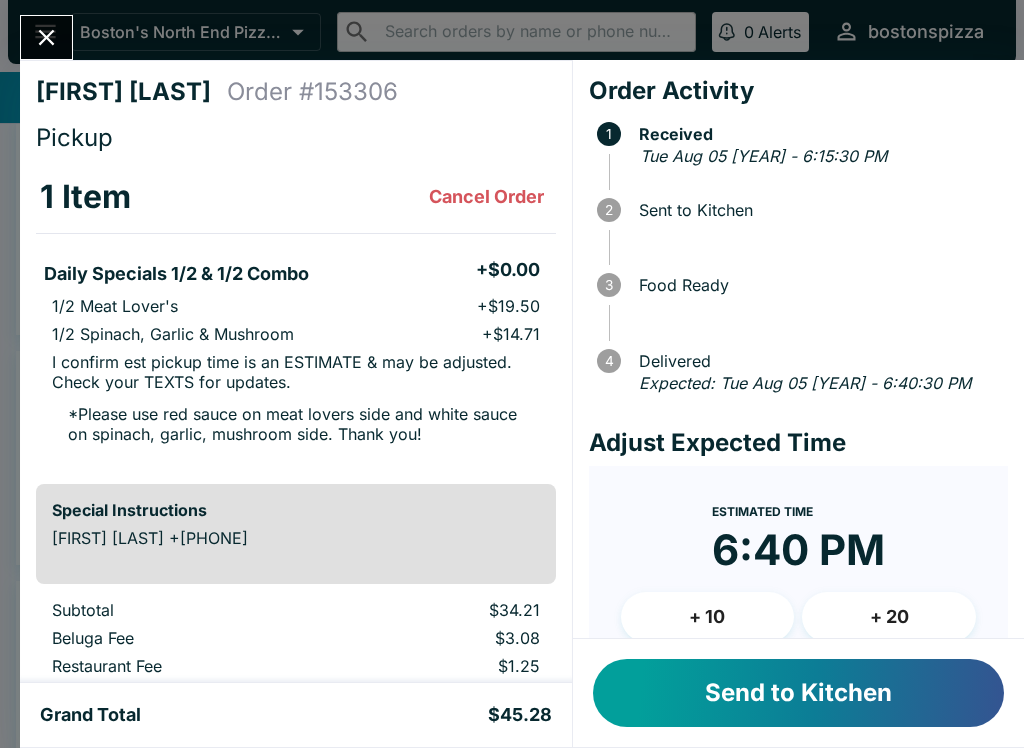 click on "+ 10" at bounding box center (708, 617) 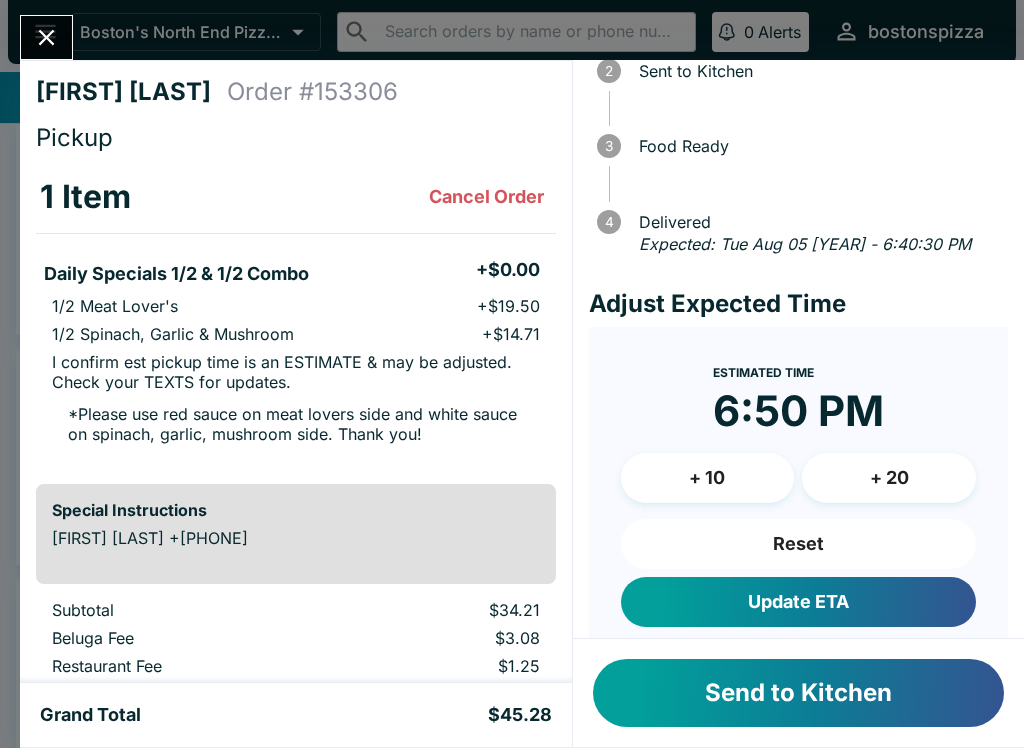 scroll, scrollTop: 140, scrollLeft: 0, axis: vertical 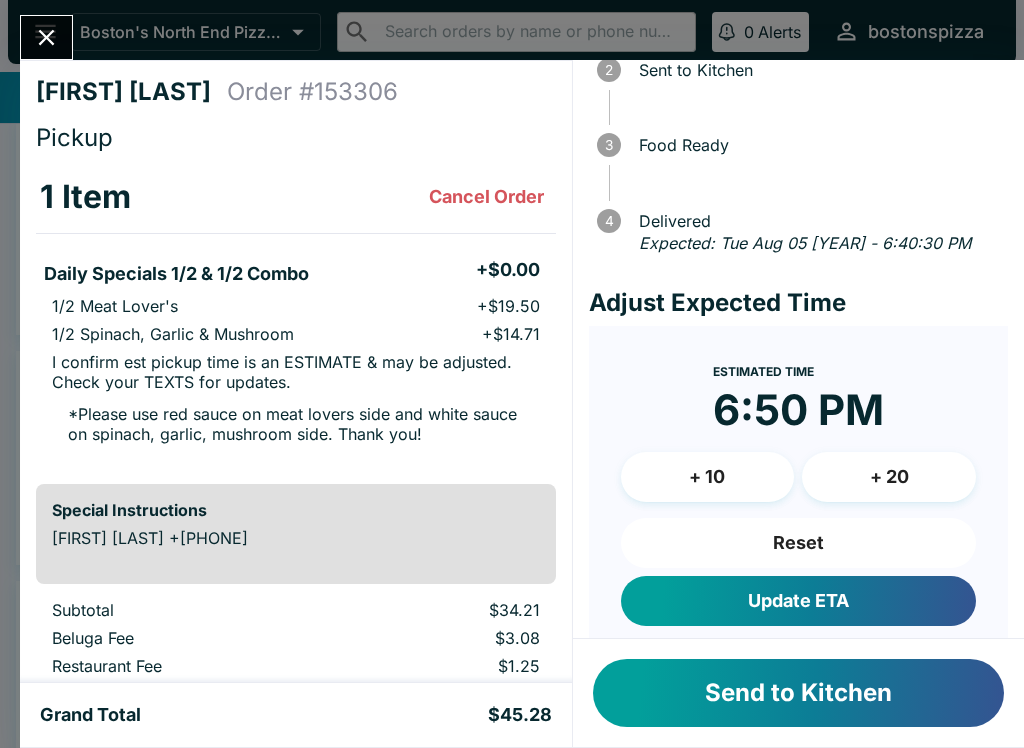 click on "Update ETA" at bounding box center (798, 601) 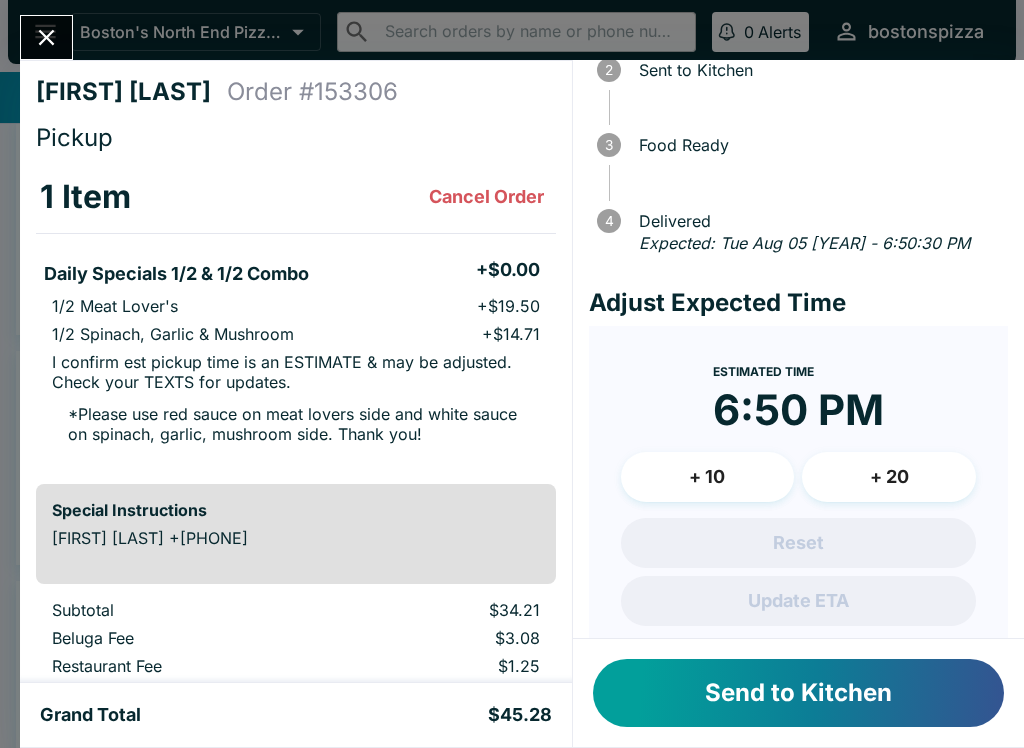 click on "Send to Kitchen" at bounding box center [798, 693] 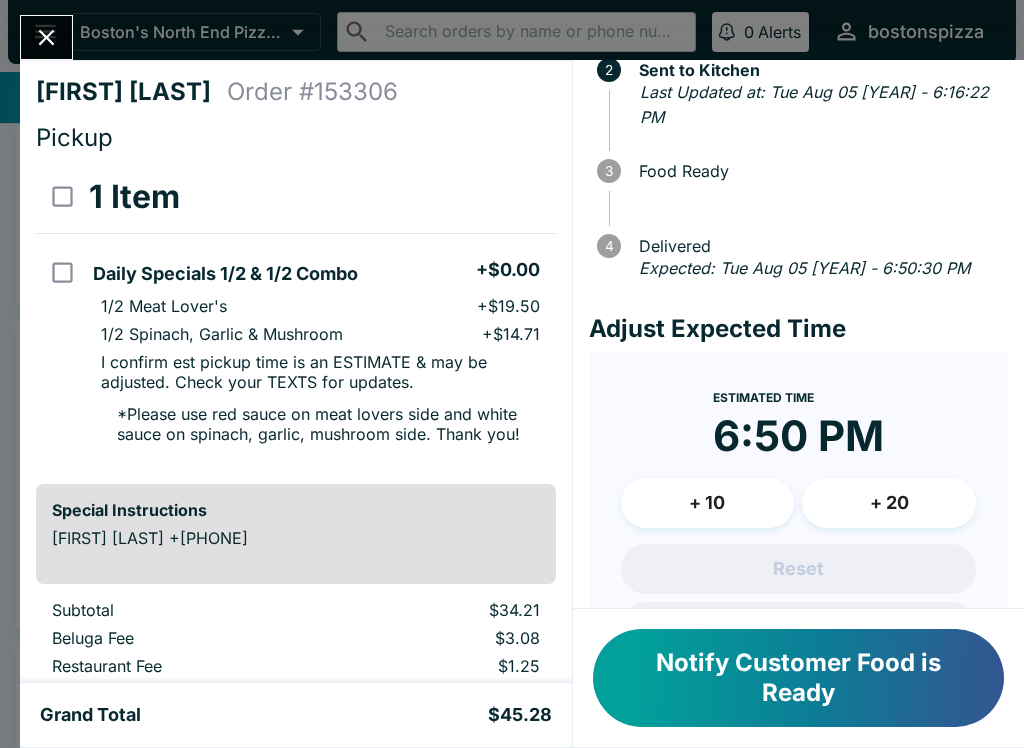 click at bounding box center [46, 37] 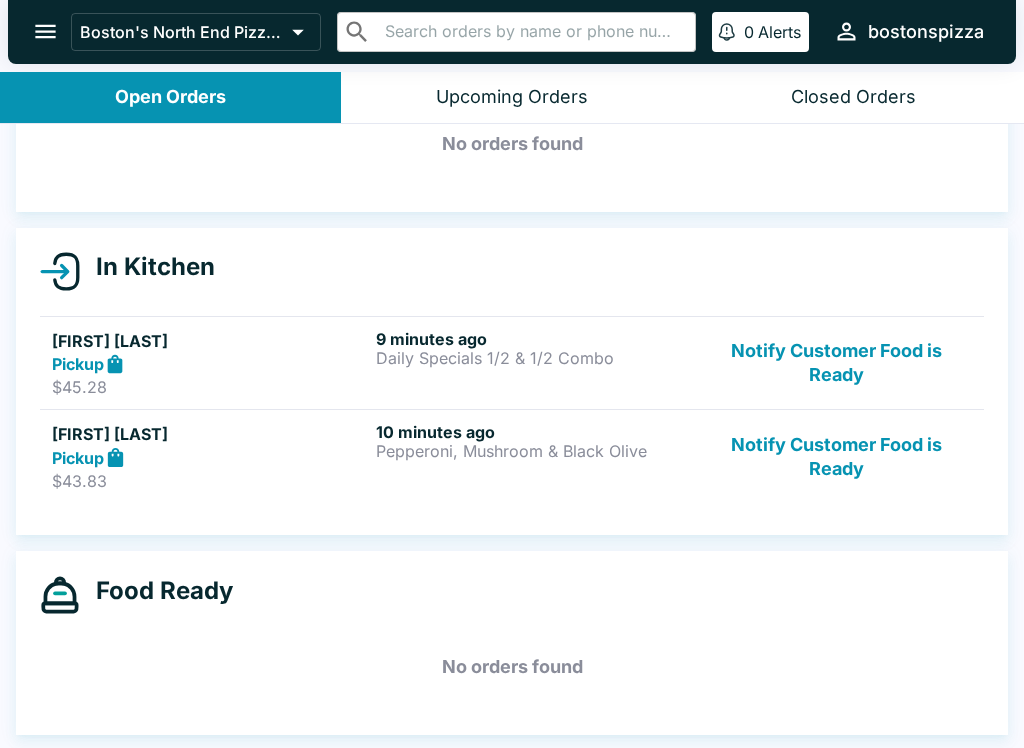 scroll, scrollTop: 112, scrollLeft: 0, axis: vertical 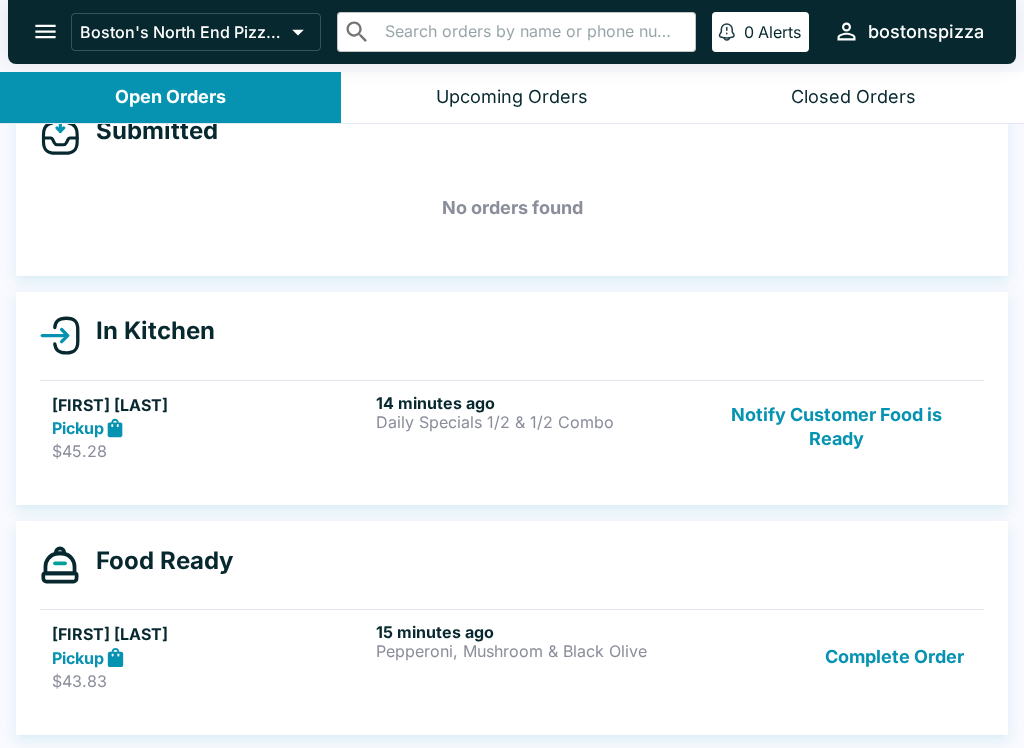 click on "Notify Customer Food is Ready" at bounding box center [836, 427] 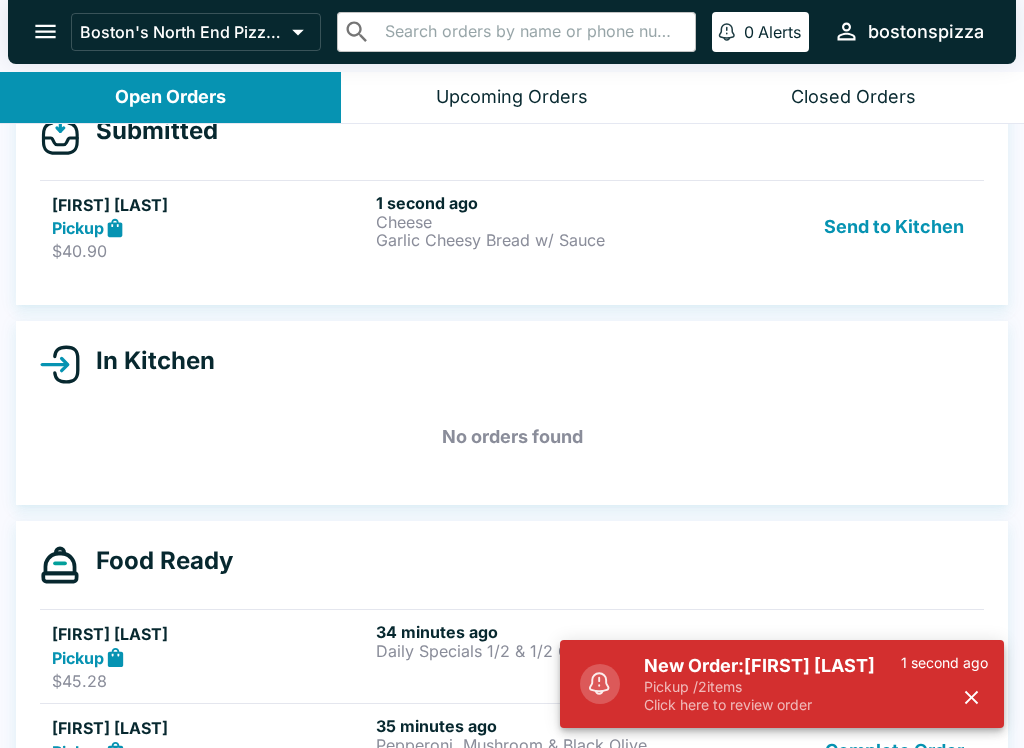 click on "Click here to review order" at bounding box center [772, 705] 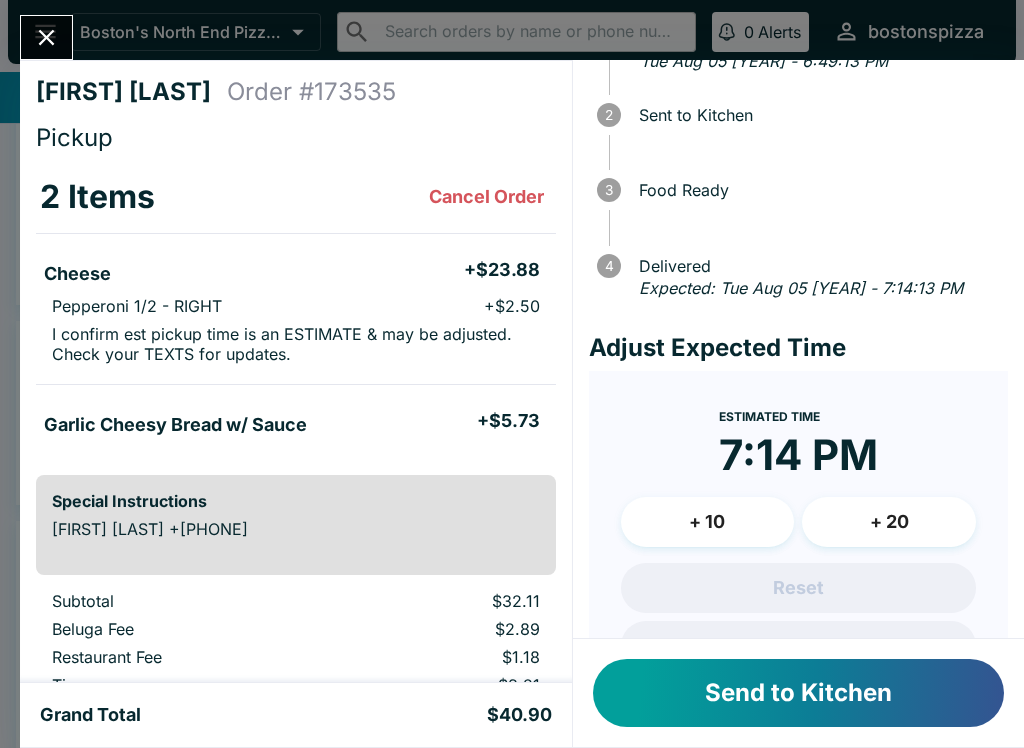 scroll, scrollTop: 97, scrollLeft: 0, axis: vertical 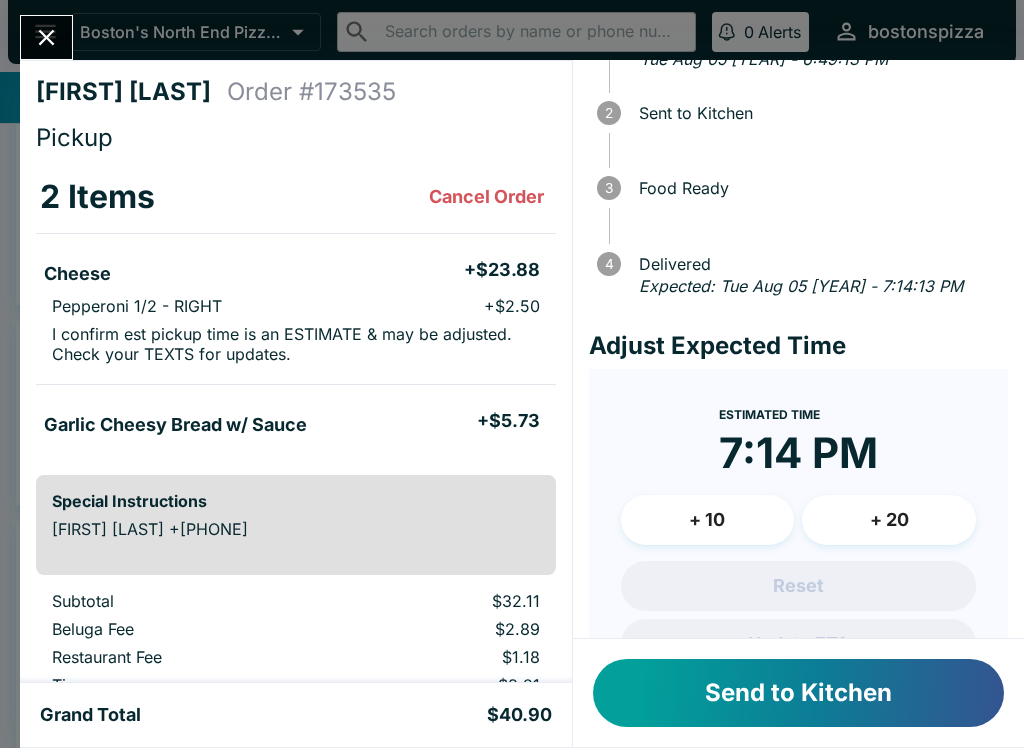 click on "+ 10" at bounding box center (708, 520) 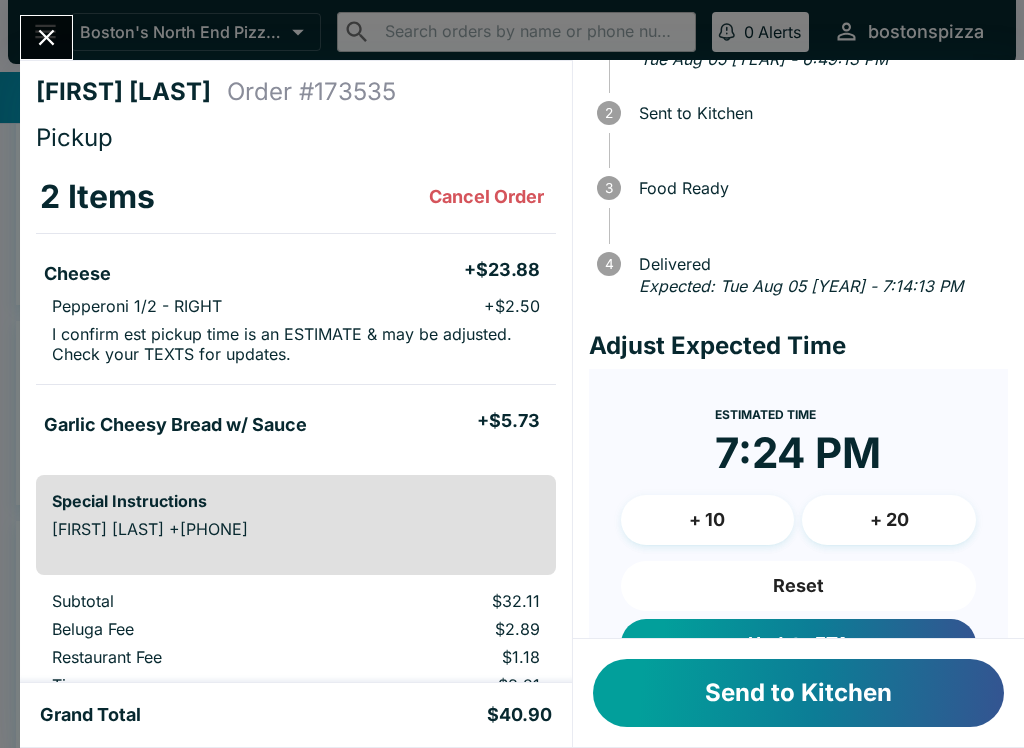 click on "Update ETA" at bounding box center [798, 644] 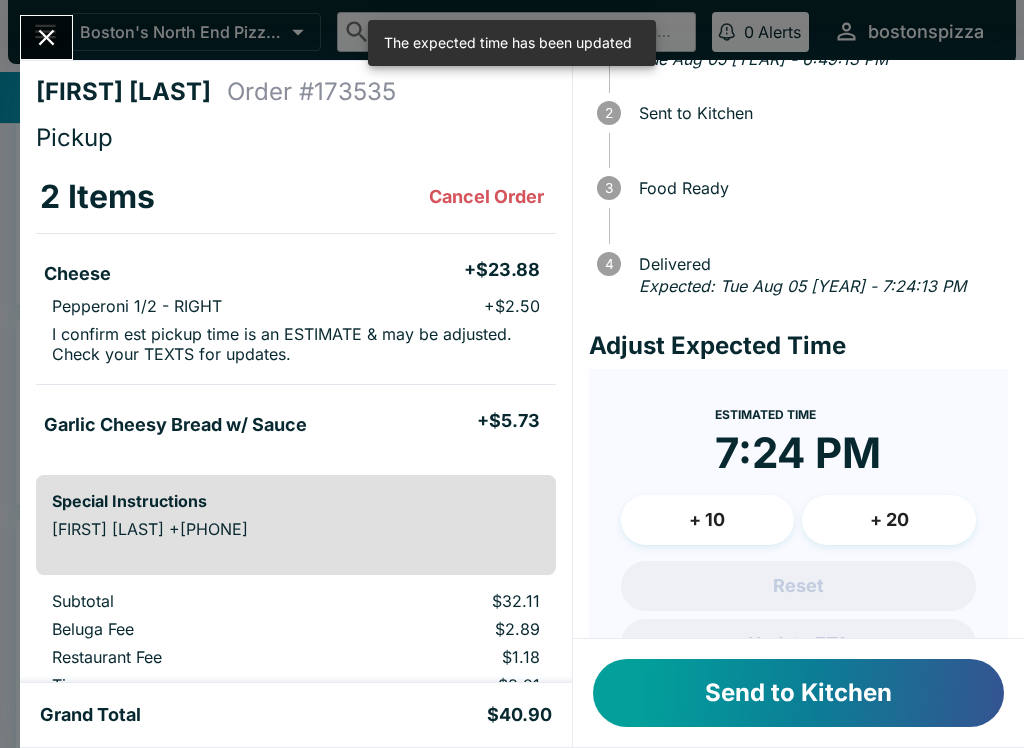 click on "Send to Kitchen" at bounding box center [798, 693] 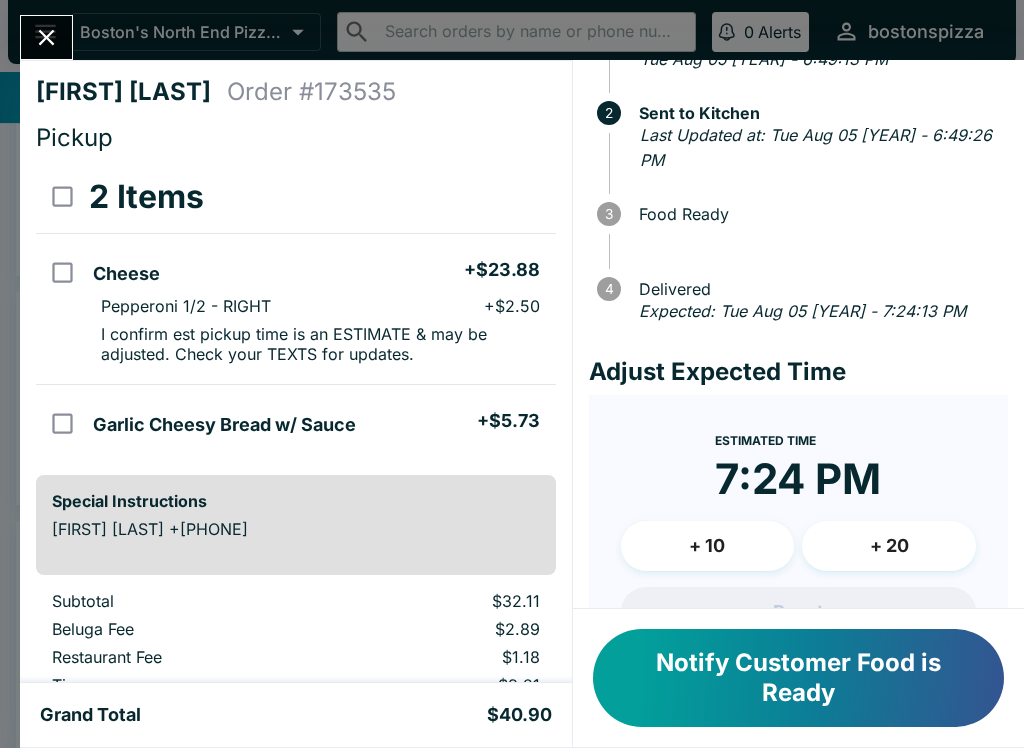 click on "[FIRST] [LAST] Order # 173535 Pickup 2 Items Cheese + $23.88 Pepperoni 1/2 - RIGHT + $2.50 I confirm est pickup time is an ESTIMATE & may be adjusted. Check your TEXTS for updates. Garlic Cheesy Bread w/ Sauce + $5.73 Special Instructions [FIRST] [LAST] +[PHONE] Subtotal $32.11 Beluga Fee $2.89 Restaurant Fee $1.18 Tips $3.21 Sales Tax $1.51 Preview Receipt Print Receipt Grand Total $40.90 Order Activity Received Tue Aug 05 [YEAR] - 6:49:13 PM 2 Sent to Kitchen   3 Food Ready   4 Delivered Expected: Tue Aug 05 [YEAR] - 7:14:13 PM Adjust Expected Time Estimated Time 7:24 PM + 10 + 20 Reset Update ETA Notify Customer Food is Ready" at bounding box center (512, 374) 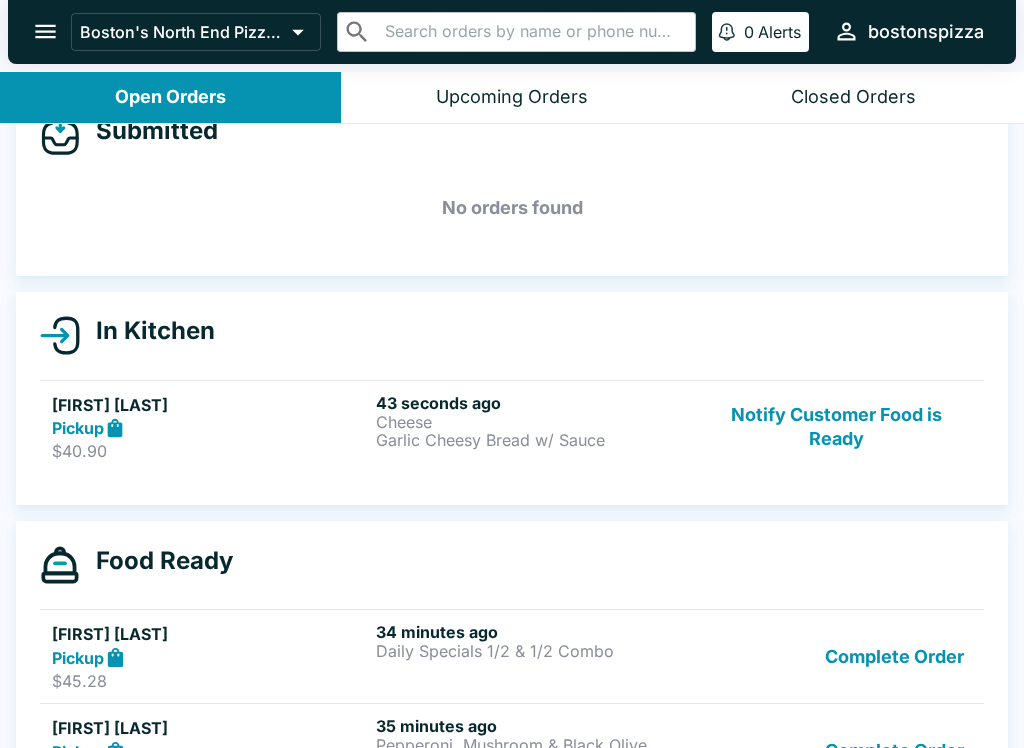 click on "Boston's North End Pizza Bakery" at bounding box center [182, 32] 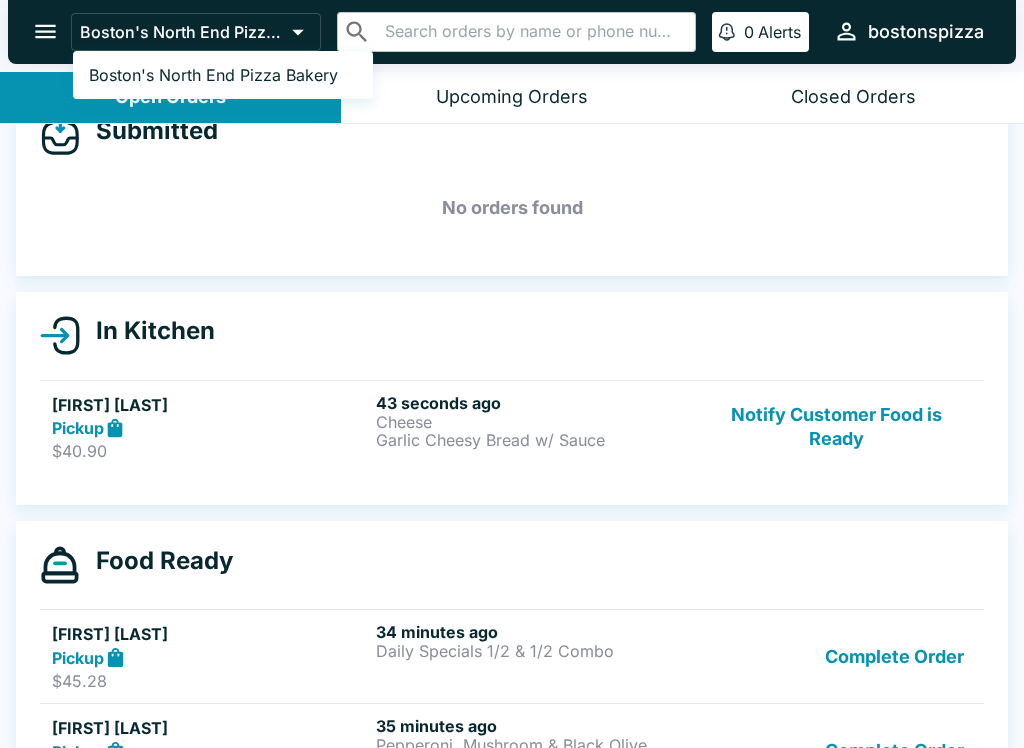 click at bounding box center (512, 374) 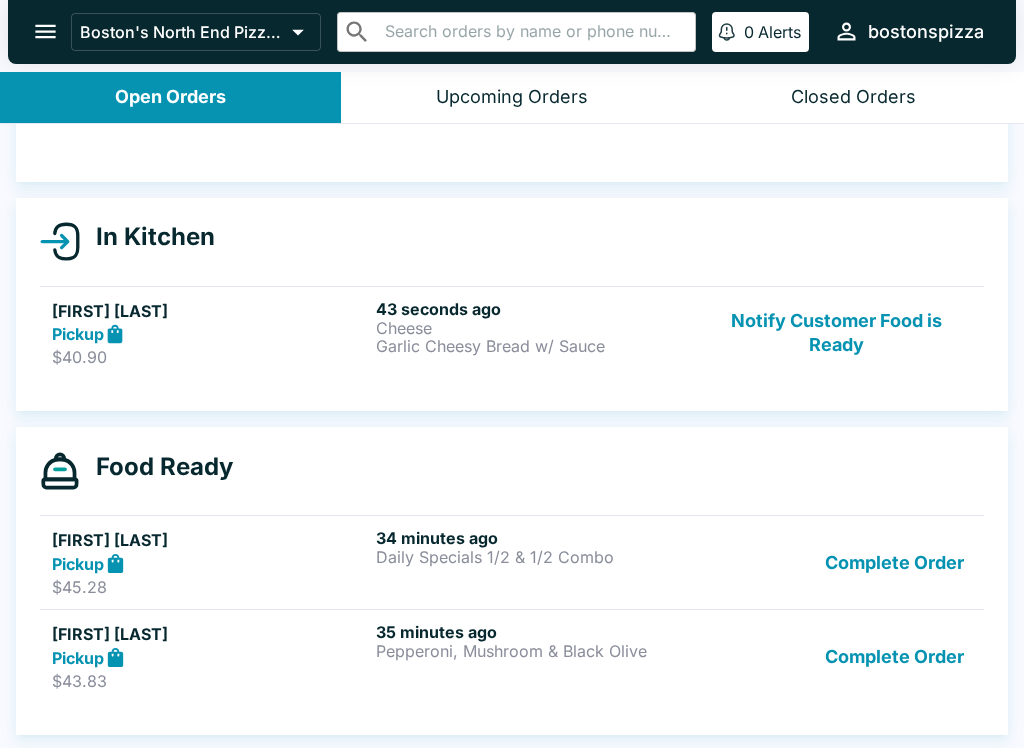 scroll, scrollTop: 142, scrollLeft: 0, axis: vertical 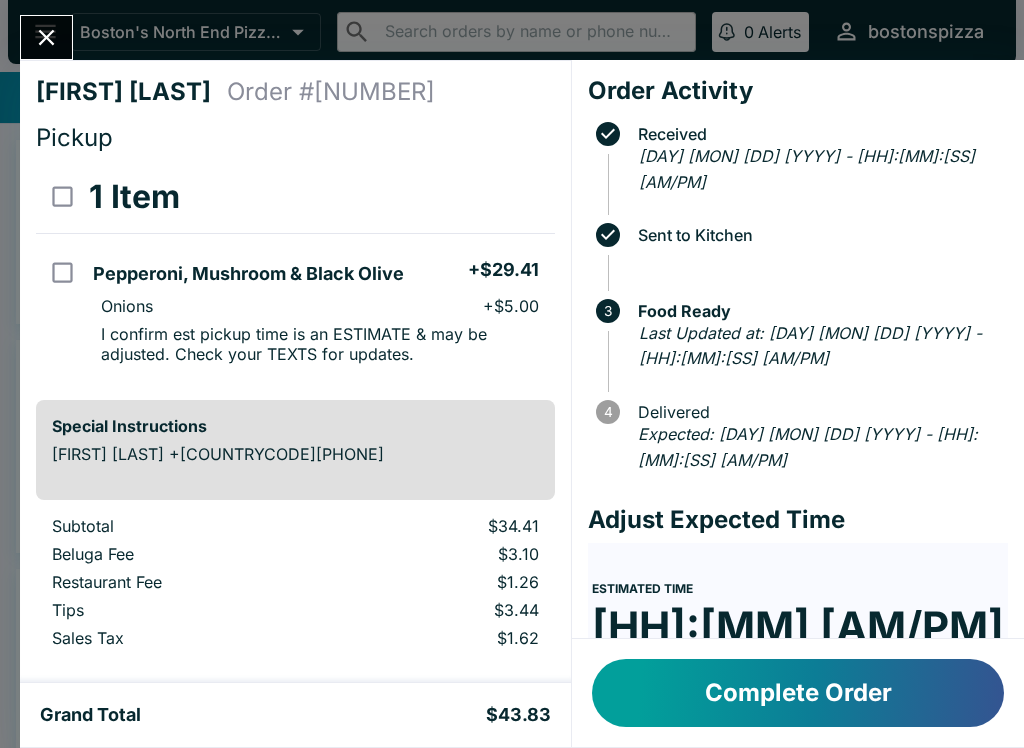 click 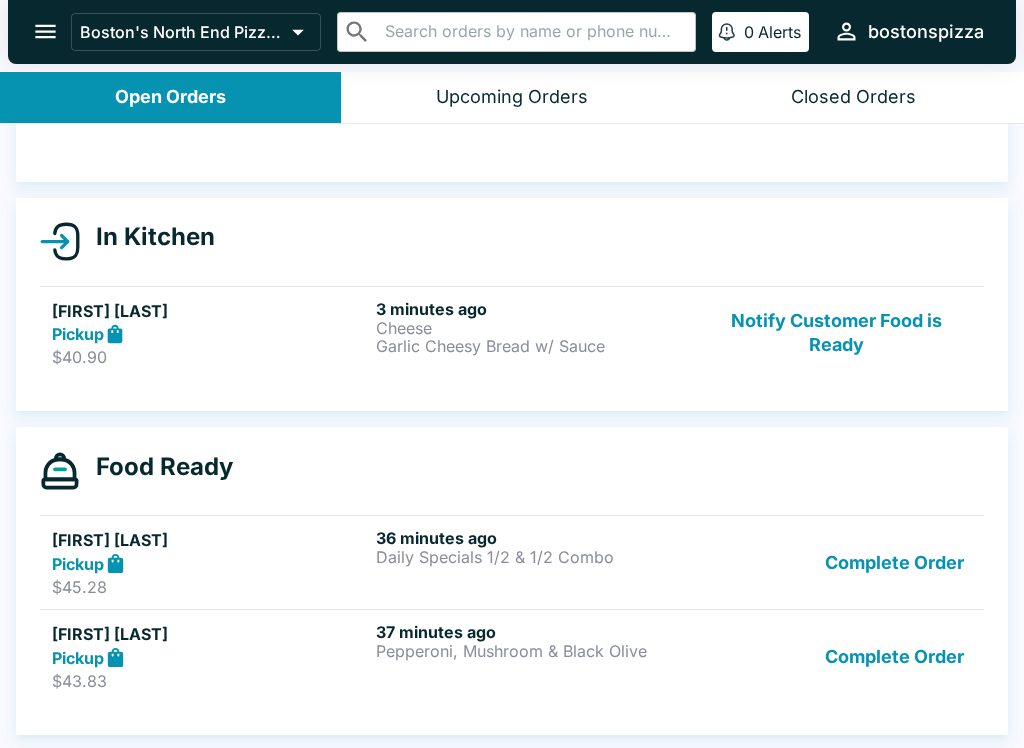 scroll, scrollTop: 142, scrollLeft: 0, axis: vertical 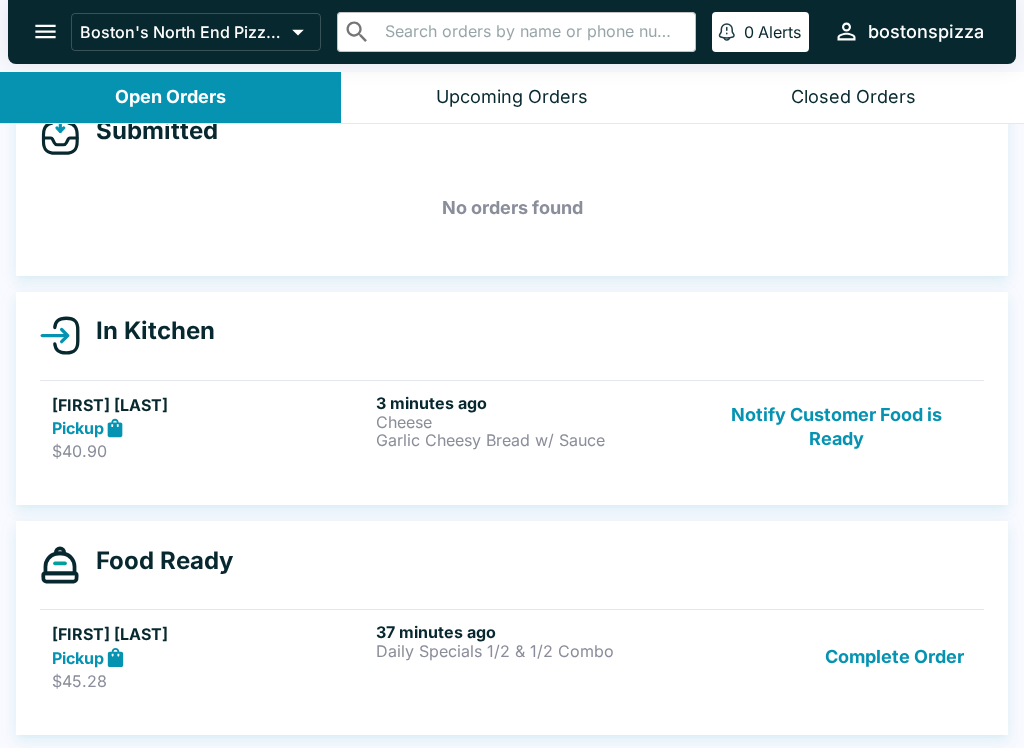 click on "Complete Order" at bounding box center [894, 656] 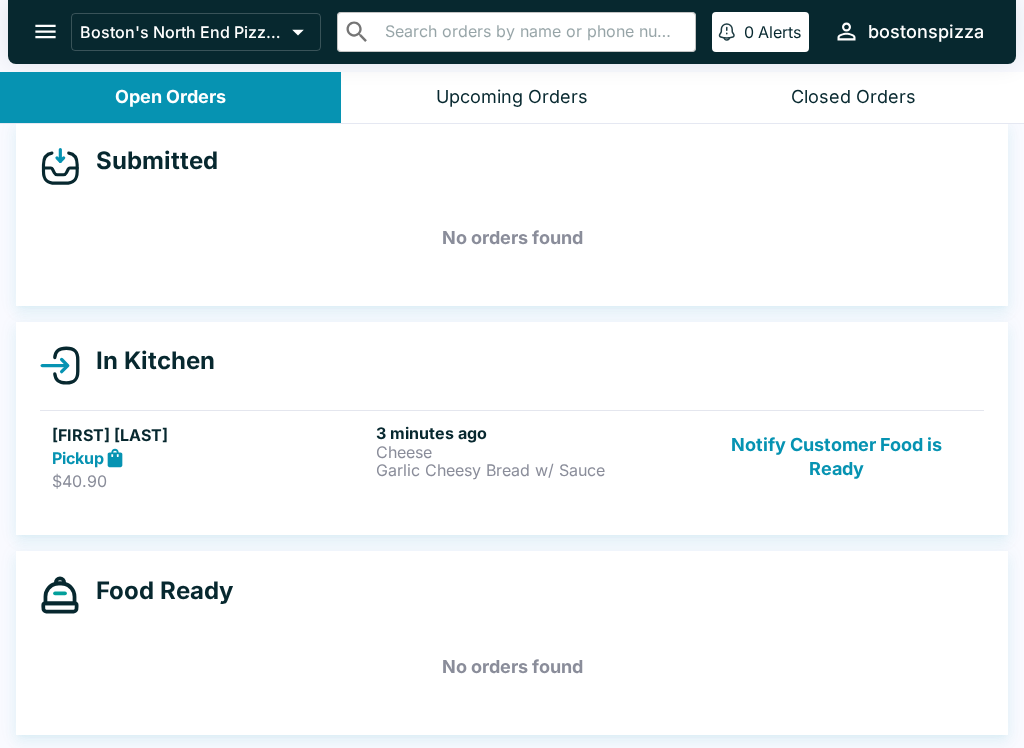 click on "Notify Customer Food is Ready" at bounding box center (836, 457) 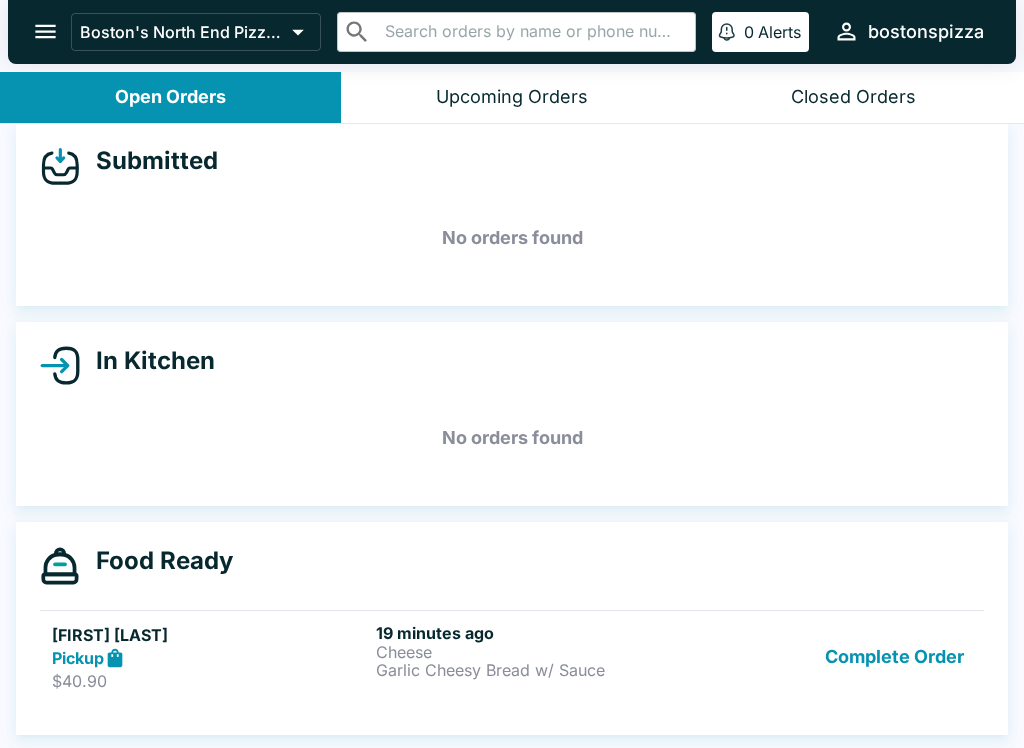 click on "Complete Order" at bounding box center [894, 657] 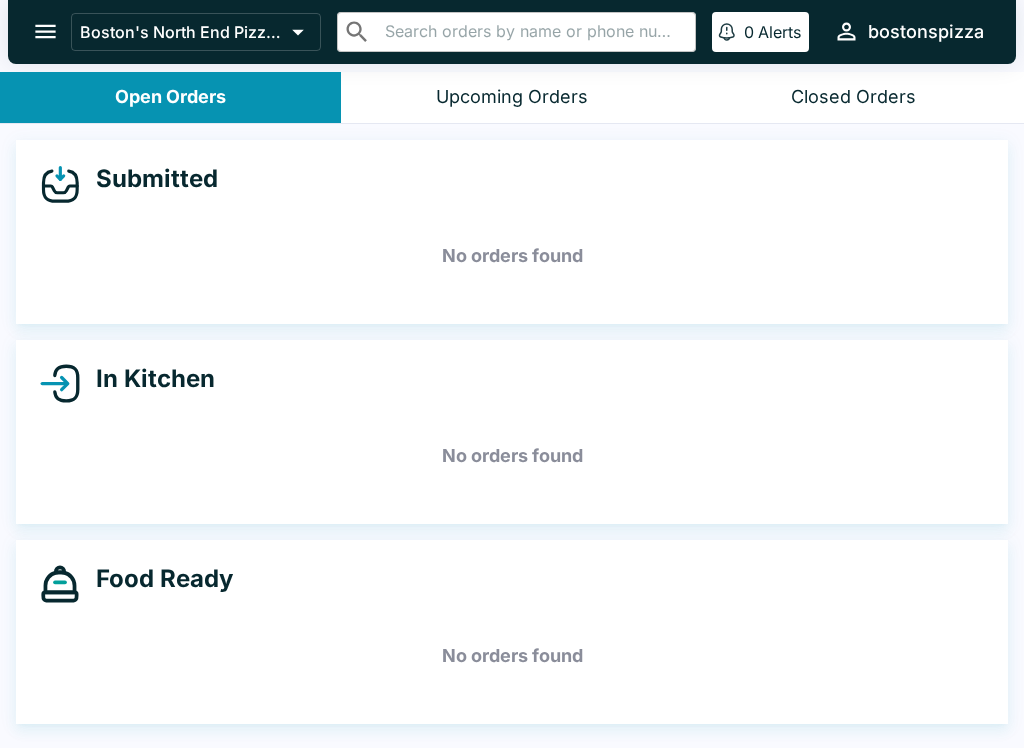 click at bounding box center (45, 31) 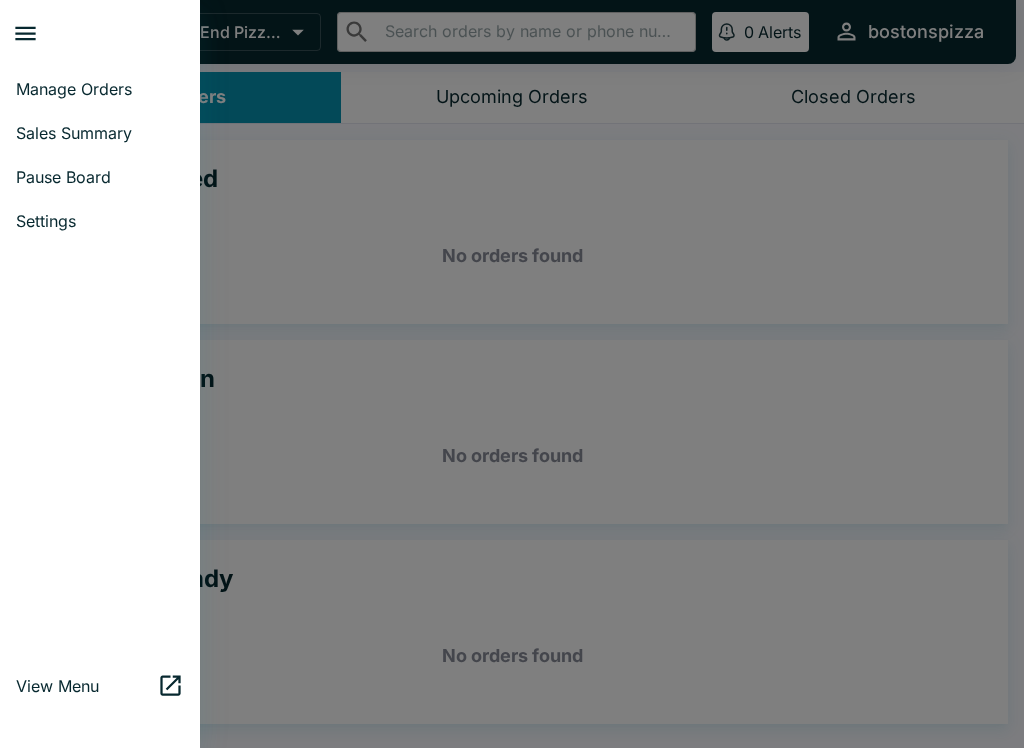 click on "Sales Summary" at bounding box center (100, 133) 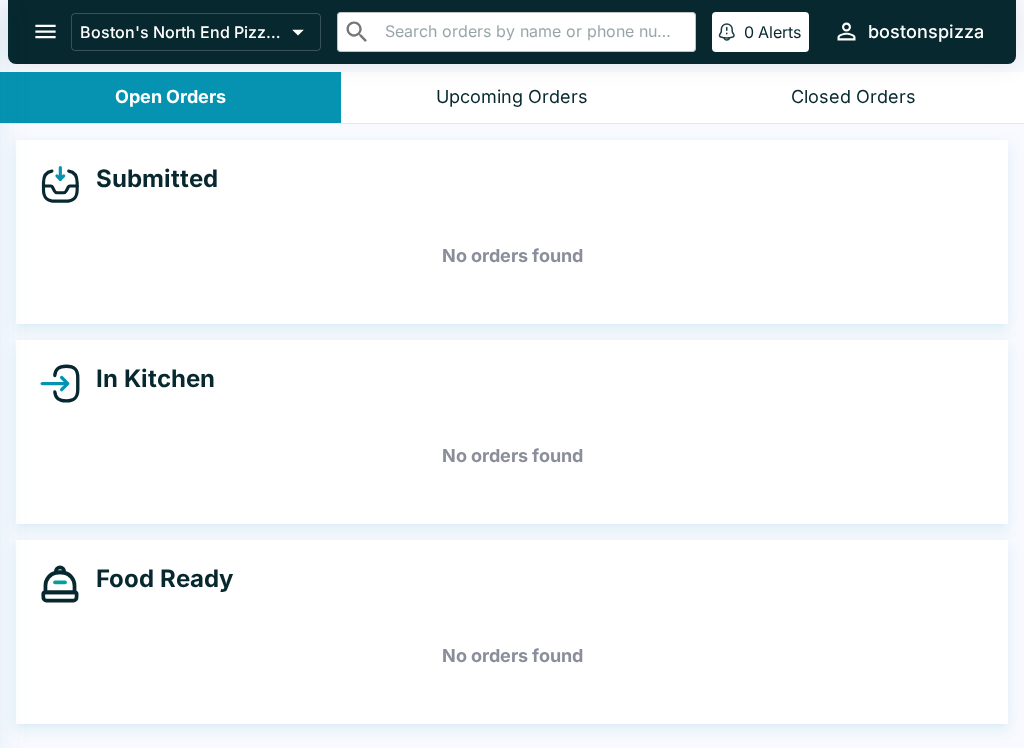 select on "03:00" 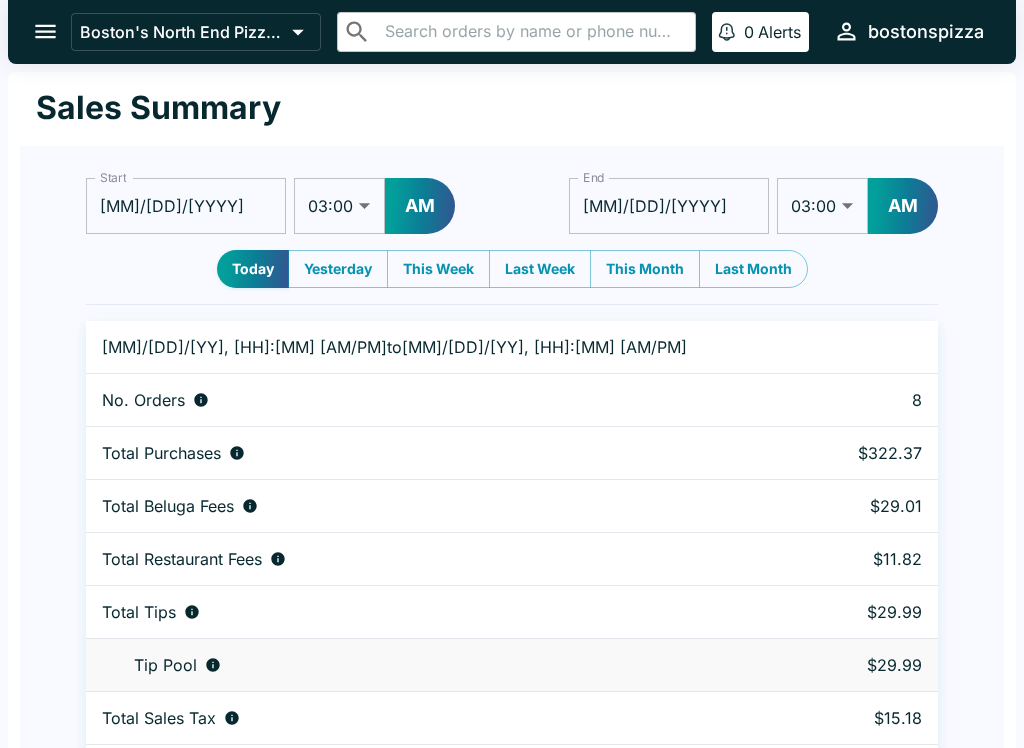 scroll, scrollTop: 61, scrollLeft: 0, axis: vertical 